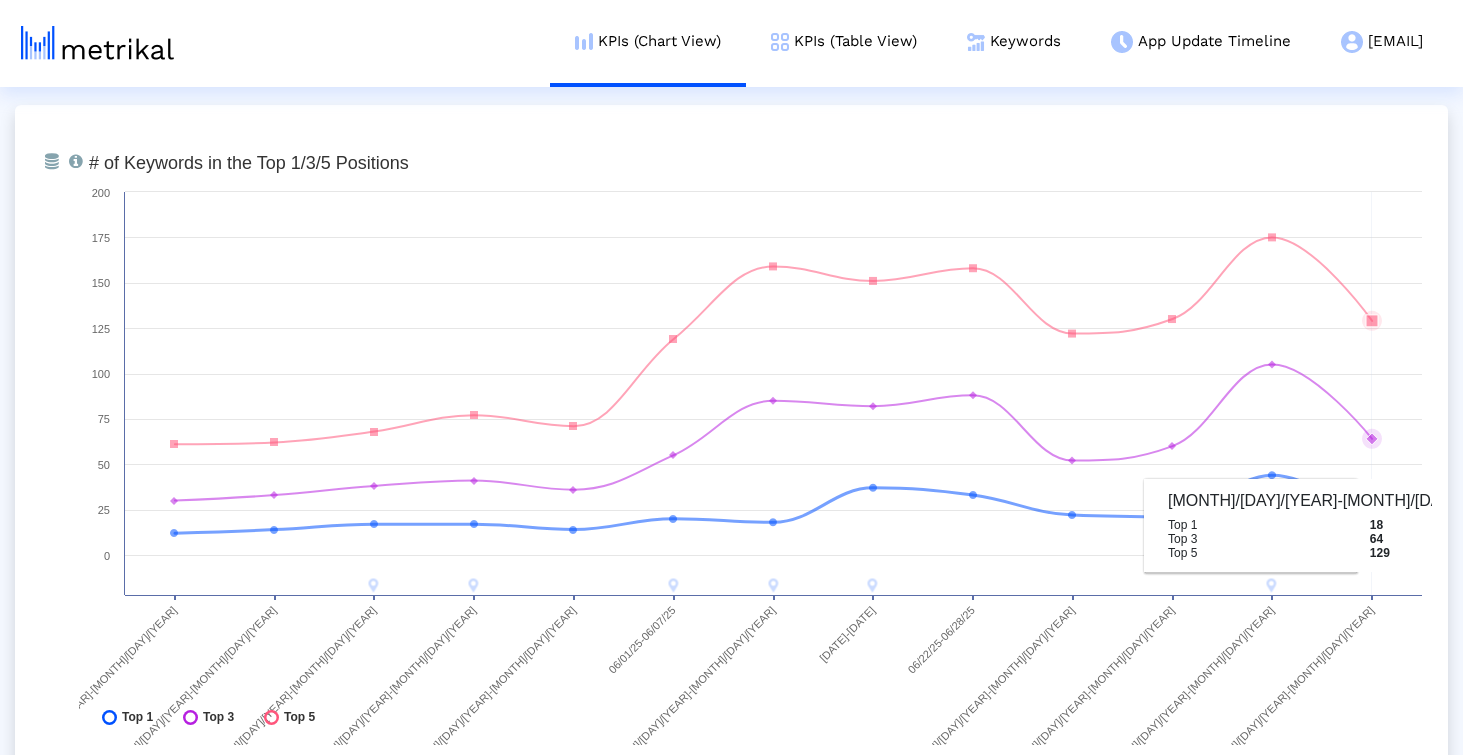 scroll, scrollTop: 7360, scrollLeft: 0, axis: vertical 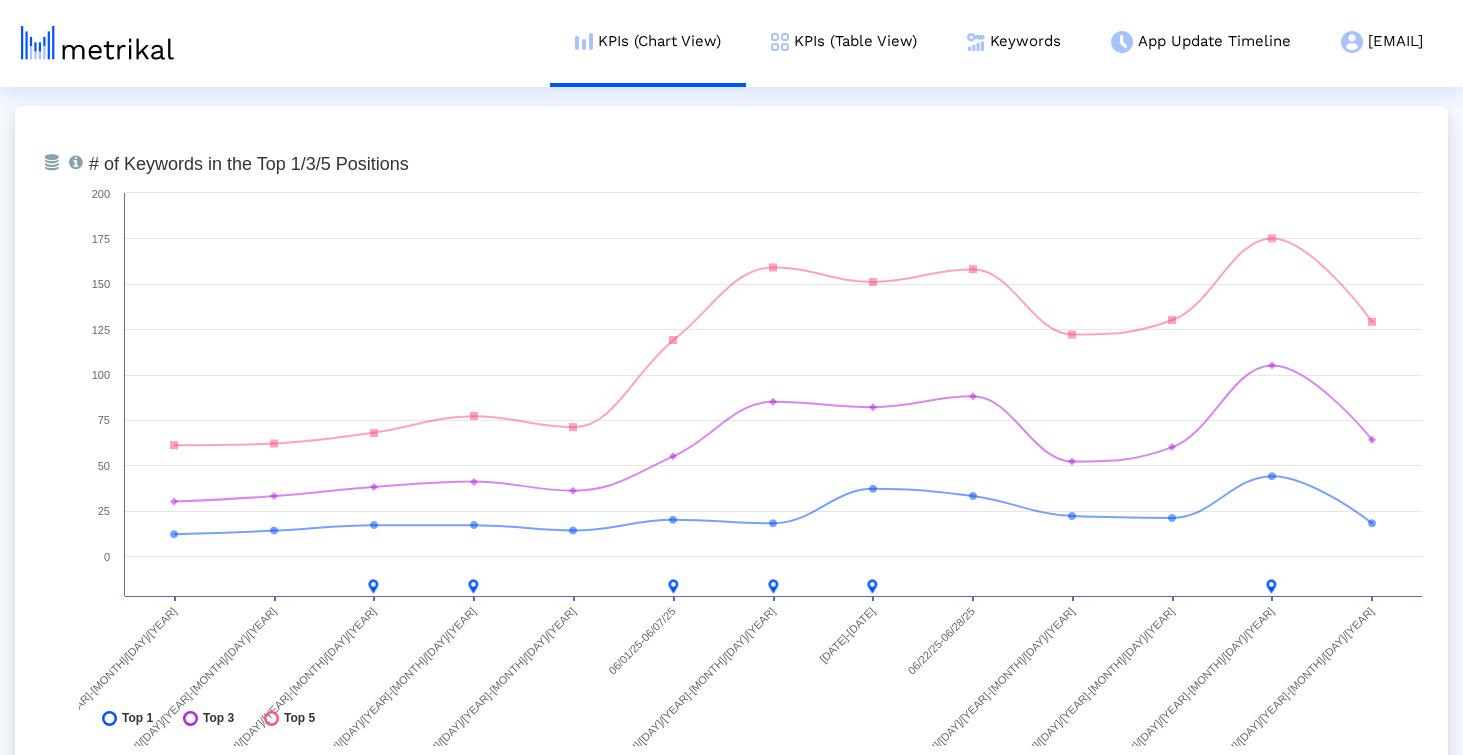click 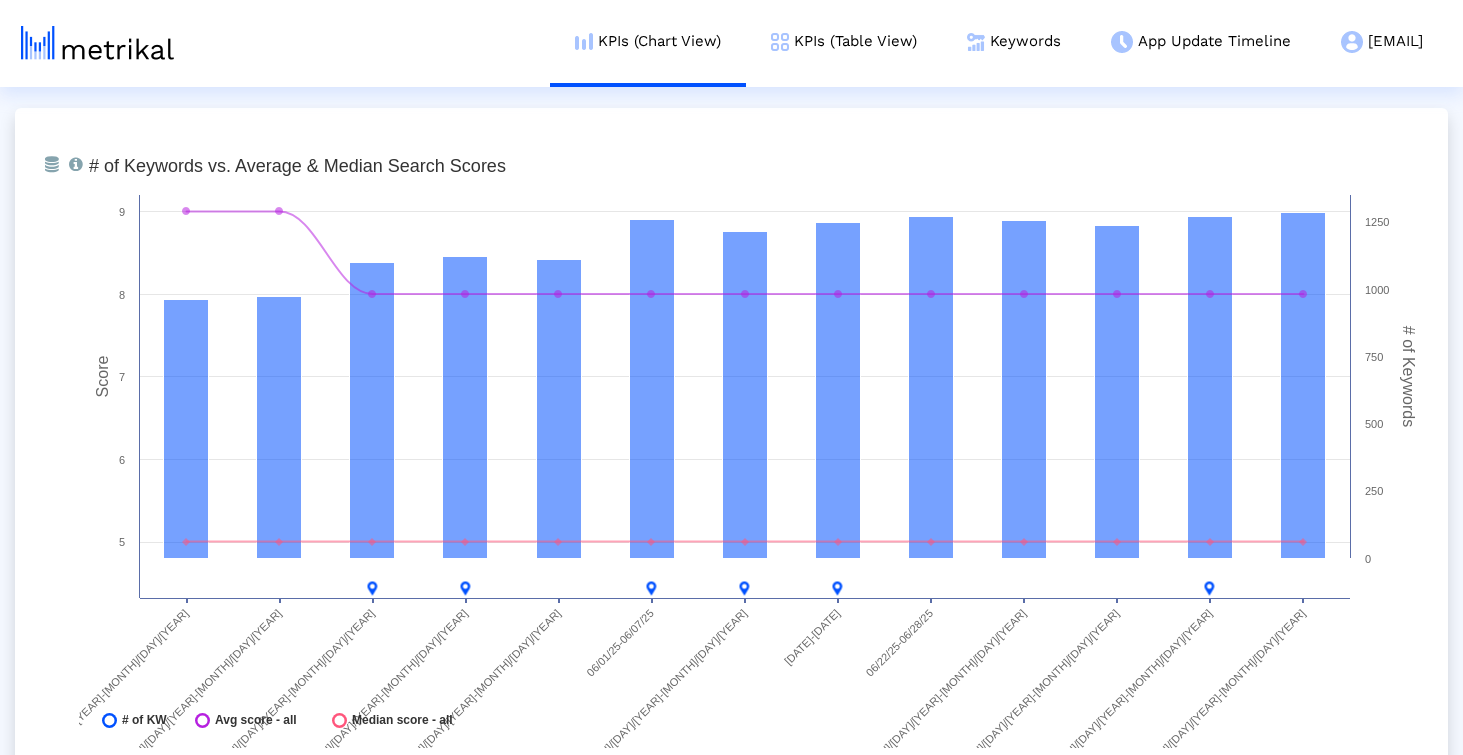 scroll, scrollTop: 6579, scrollLeft: 0, axis: vertical 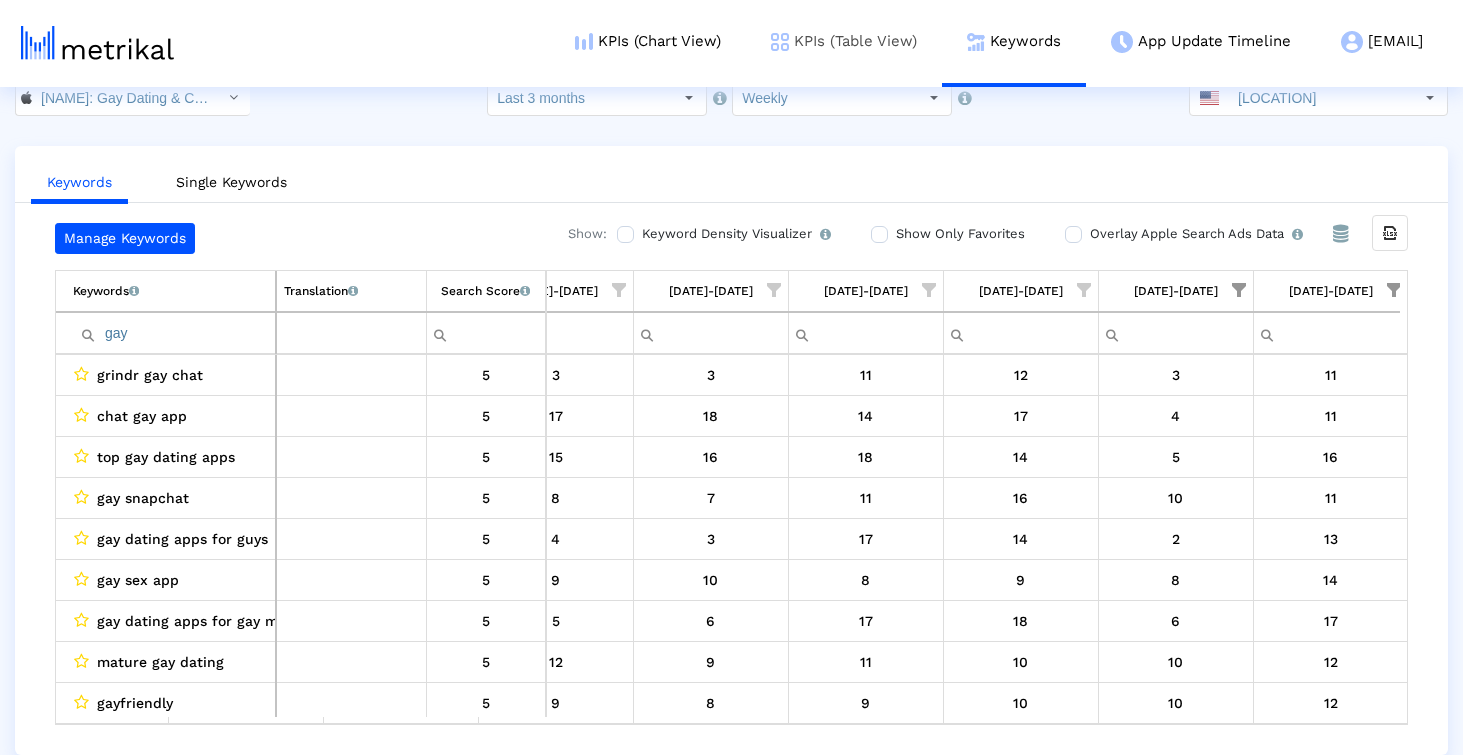 click on "KPIs (Table View)" at bounding box center [844, 41] 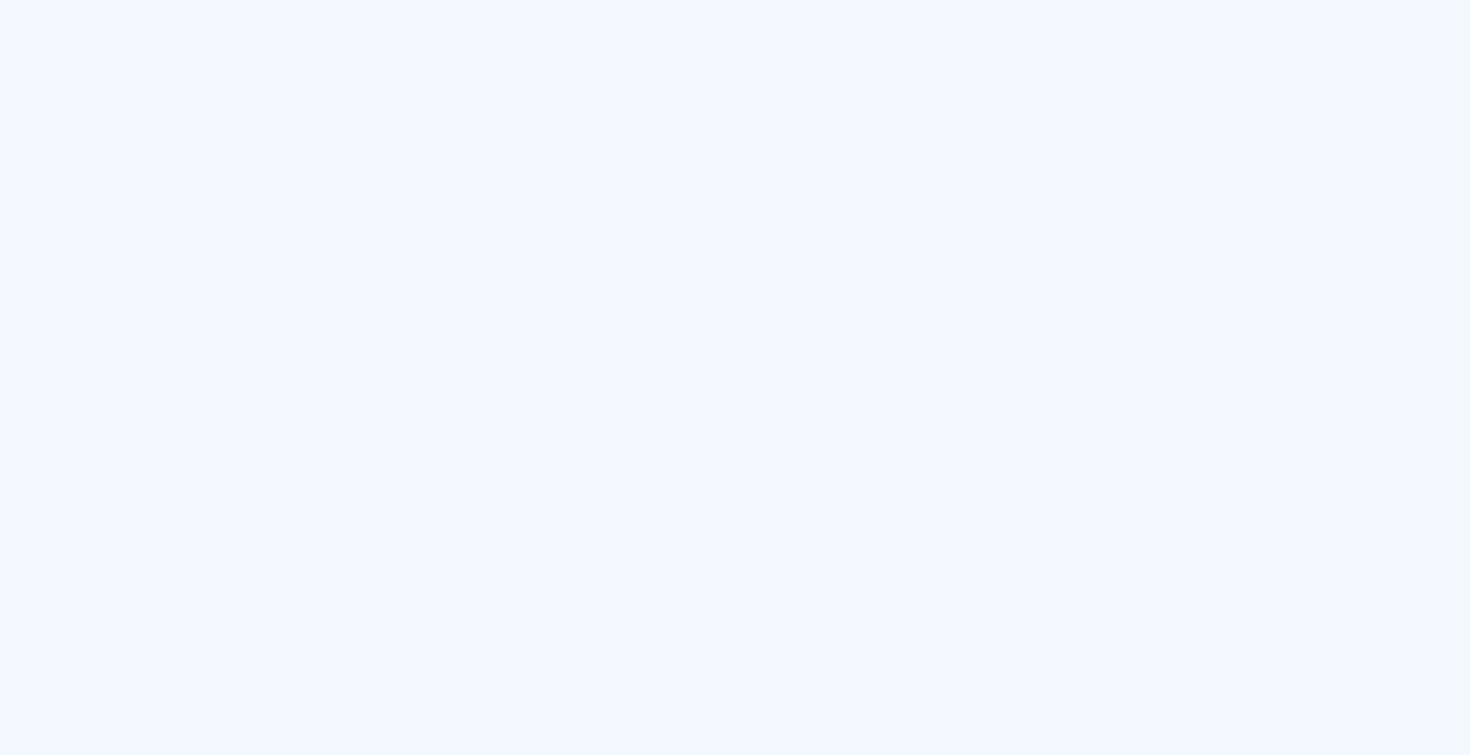 scroll, scrollTop: 0, scrollLeft: 0, axis: both 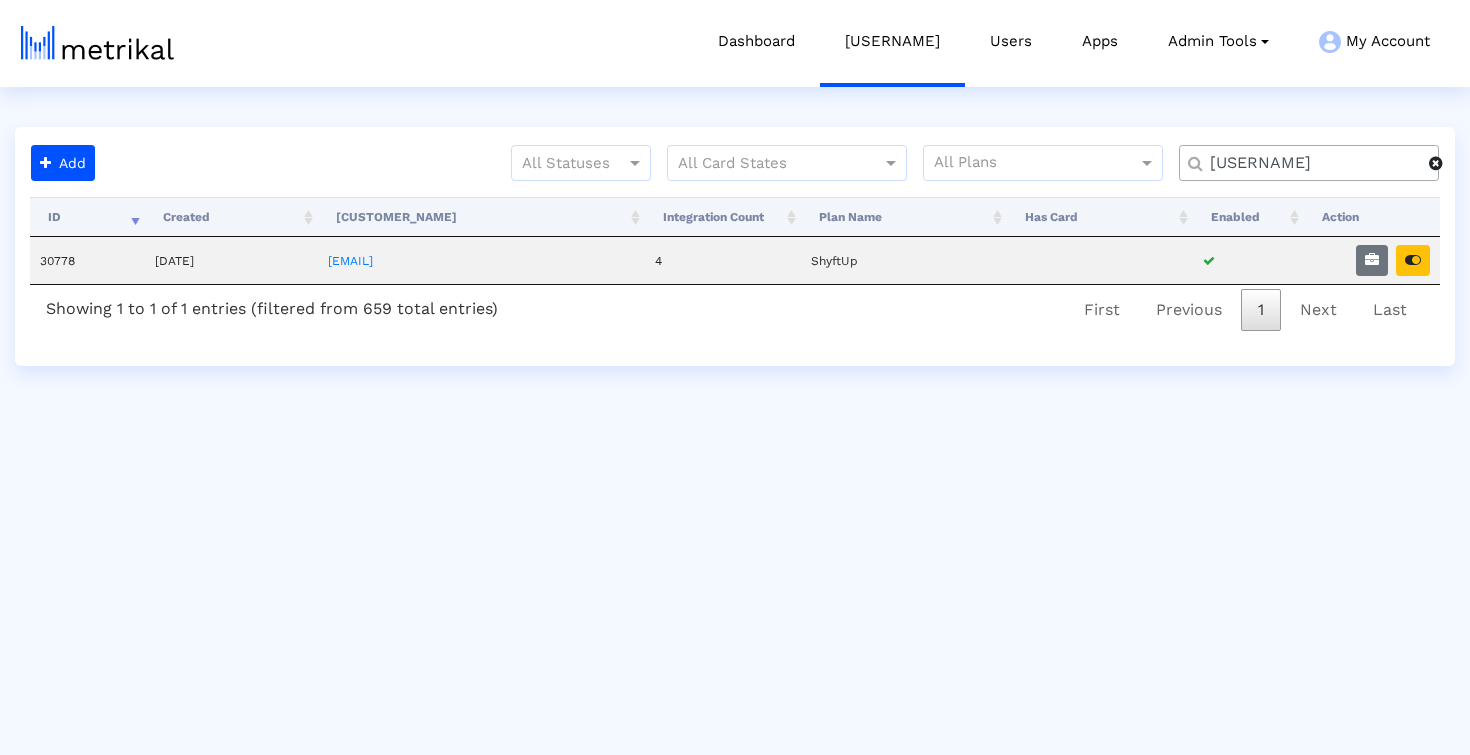 click on "[USERNAME]" 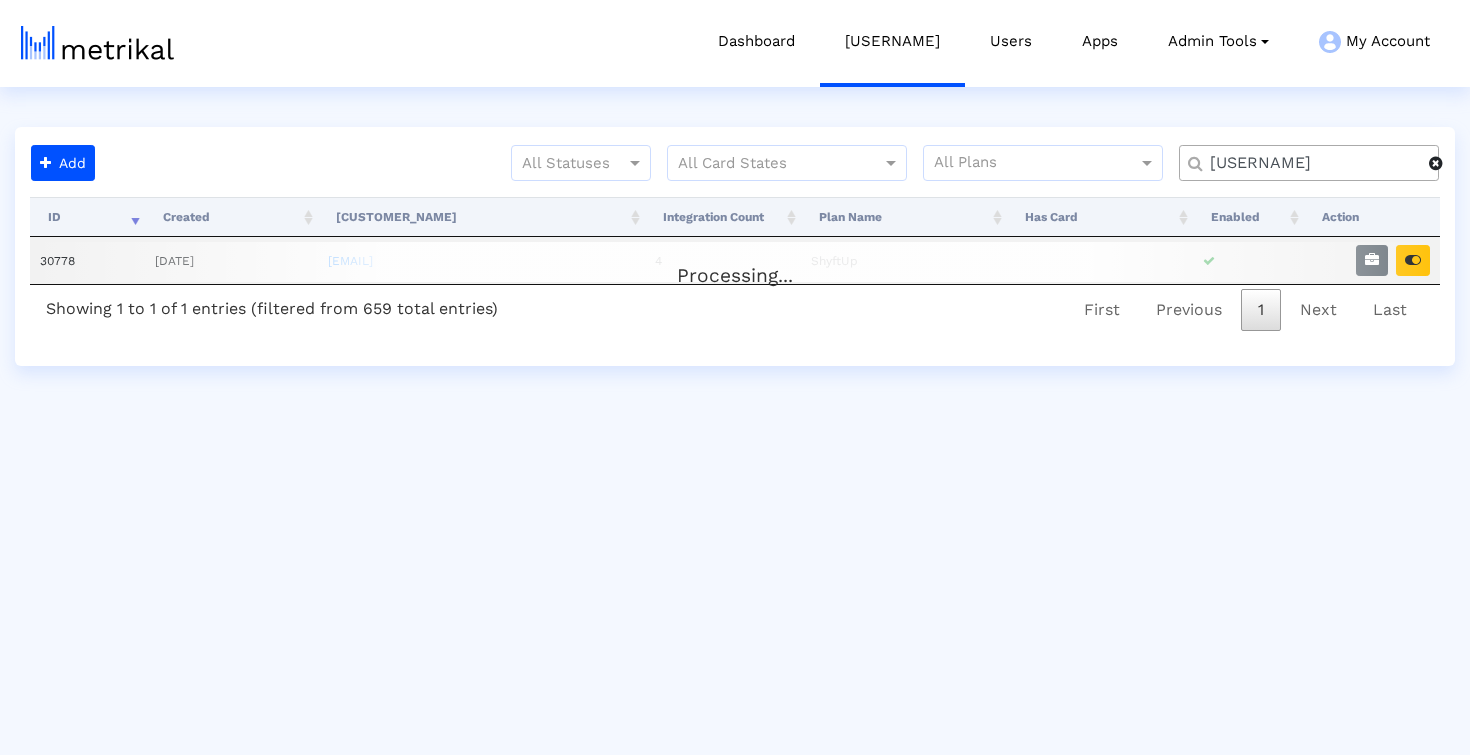 click on "ascher" 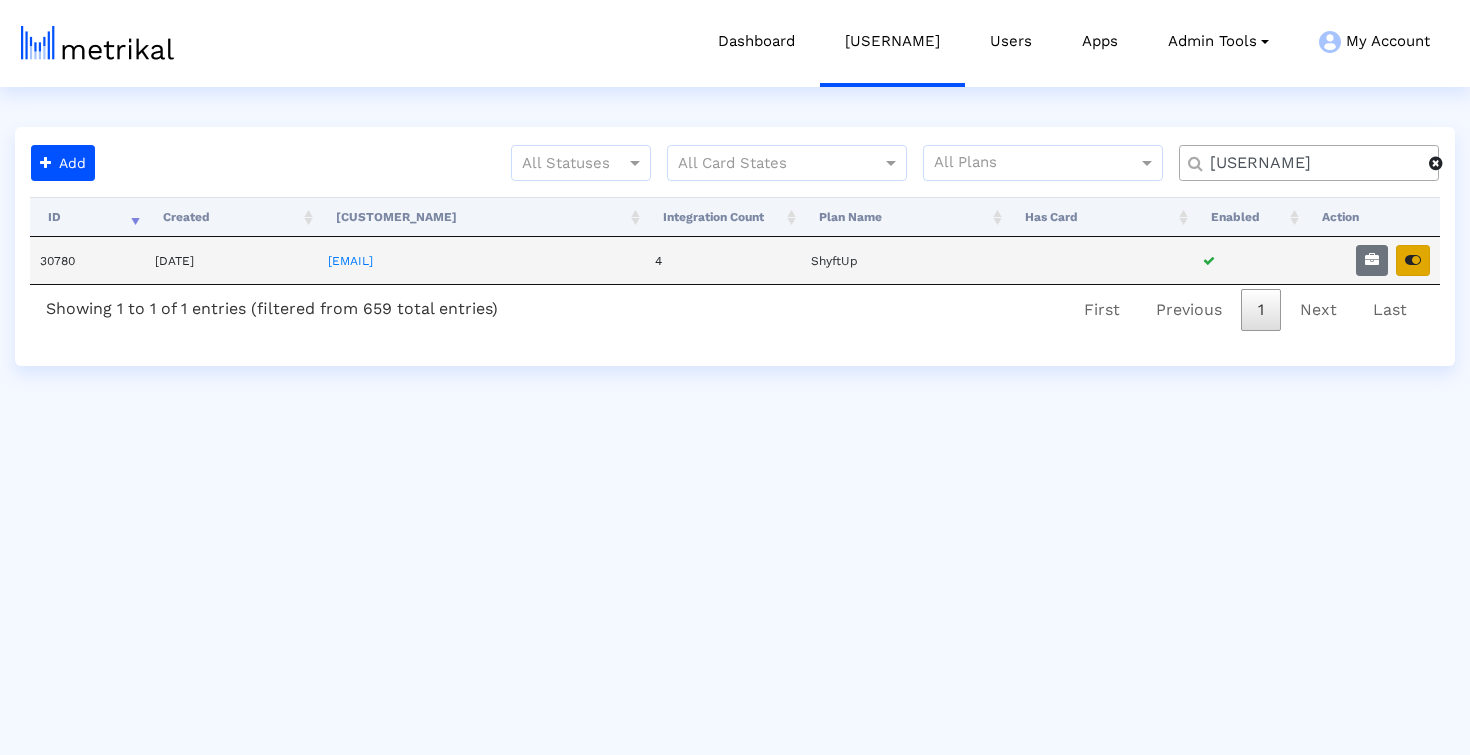 type on "salams" 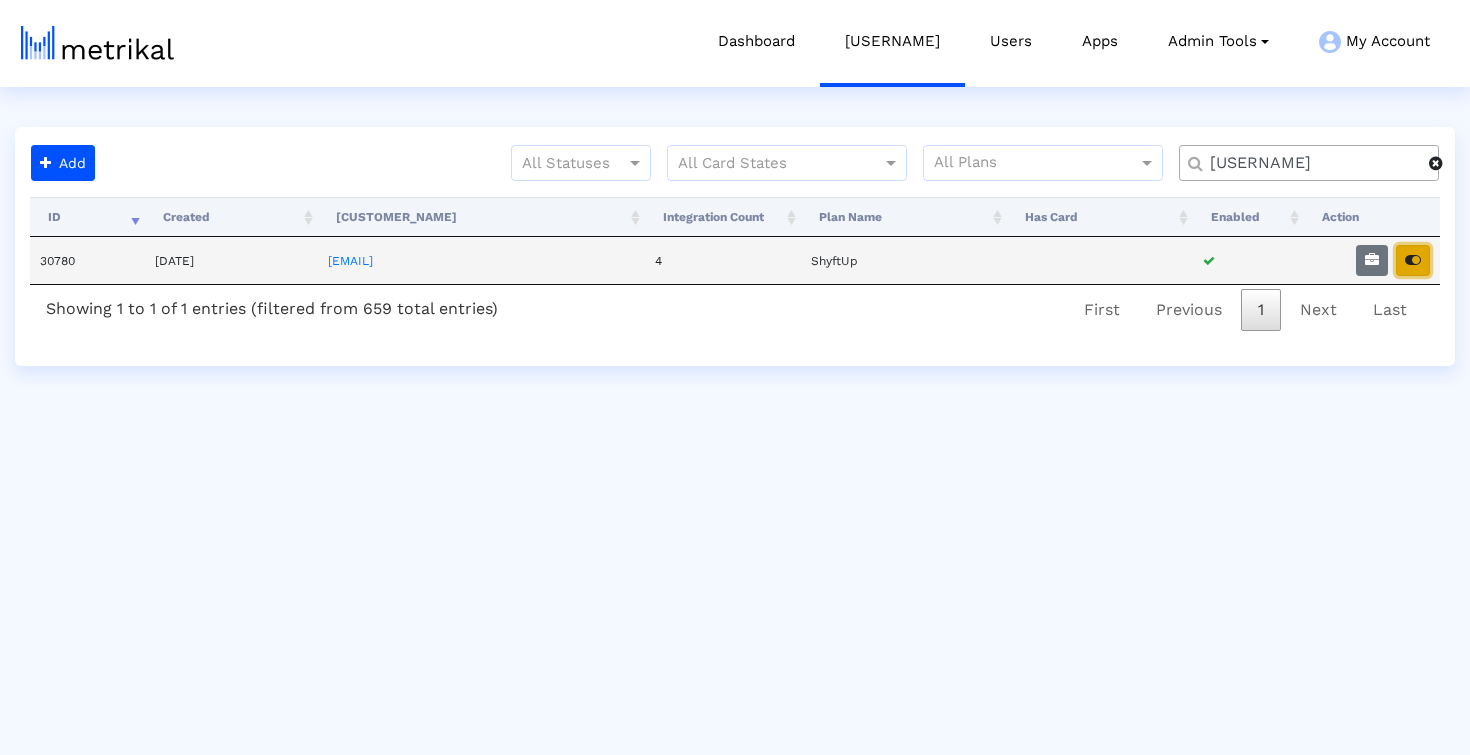 click at bounding box center (1413, 260) 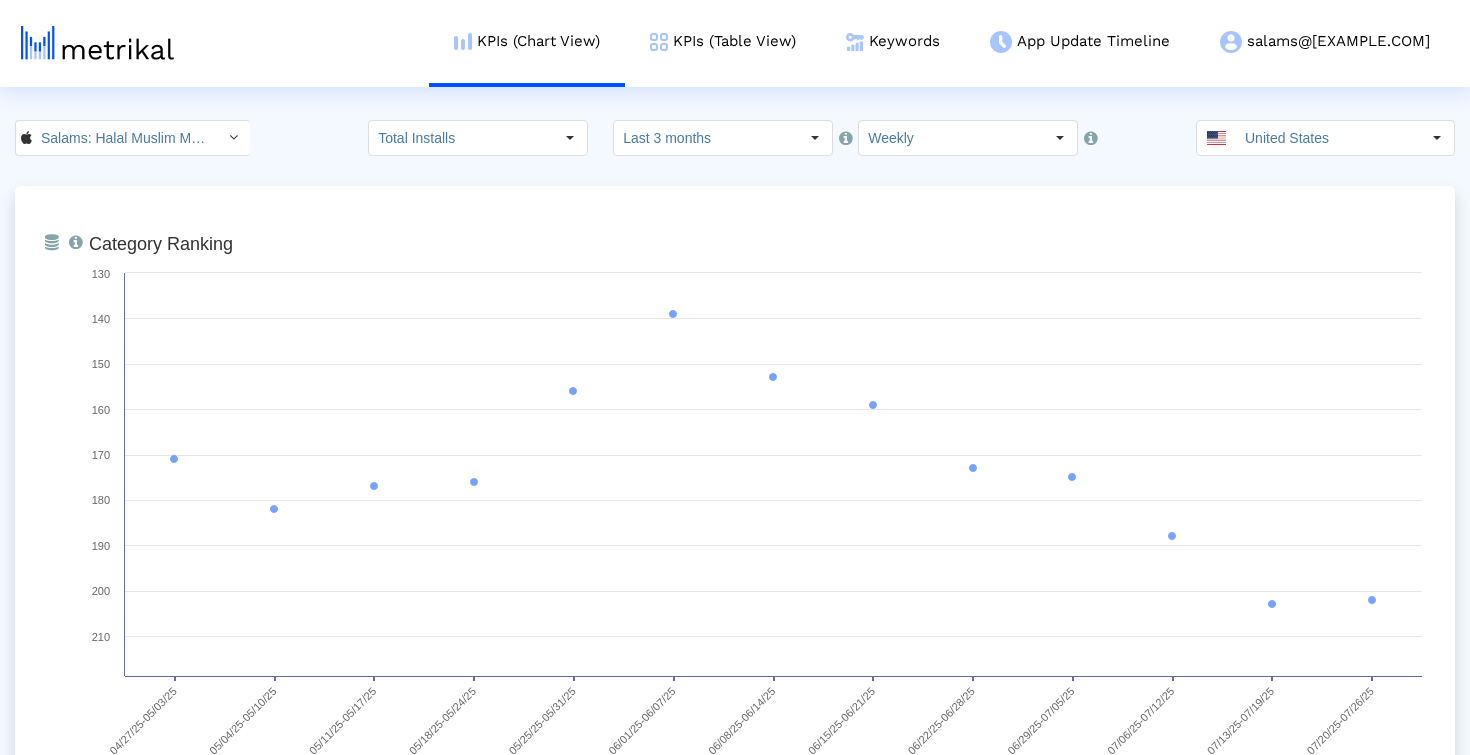 scroll, scrollTop: 0, scrollLeft: 0, axis: both 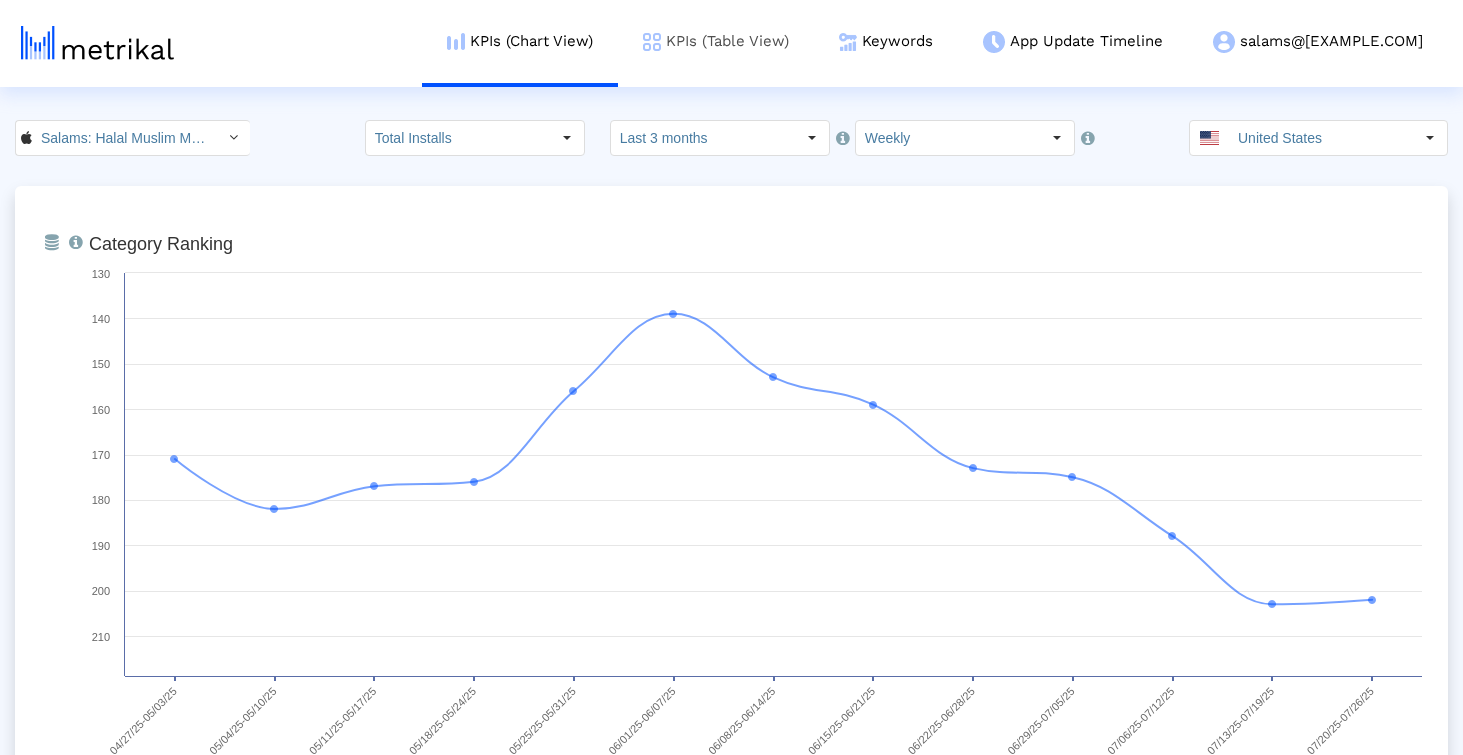 click on "KPIs (Table View)" at bounding box center [716, 41] 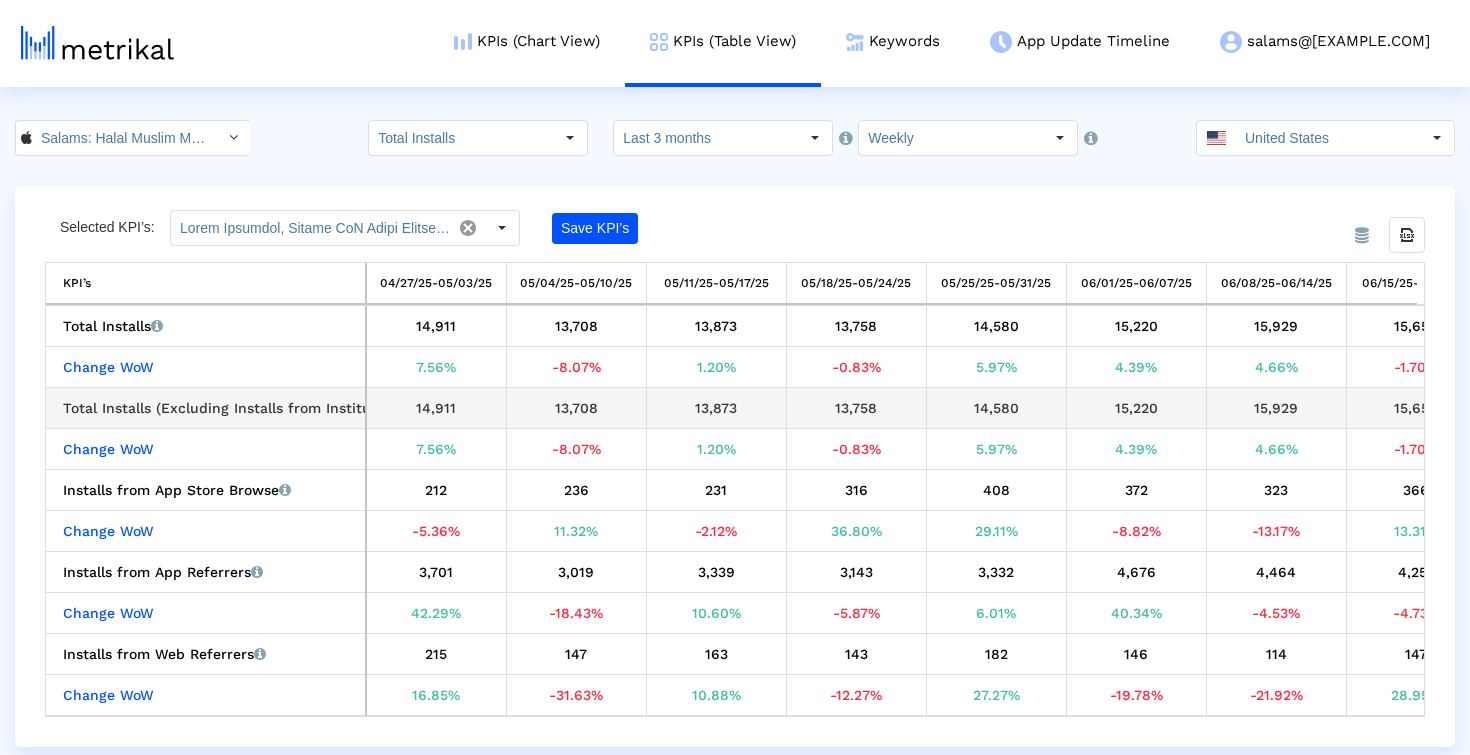 scroll, scrollTop: 0, scrollLeft: 769, axis: horizontal 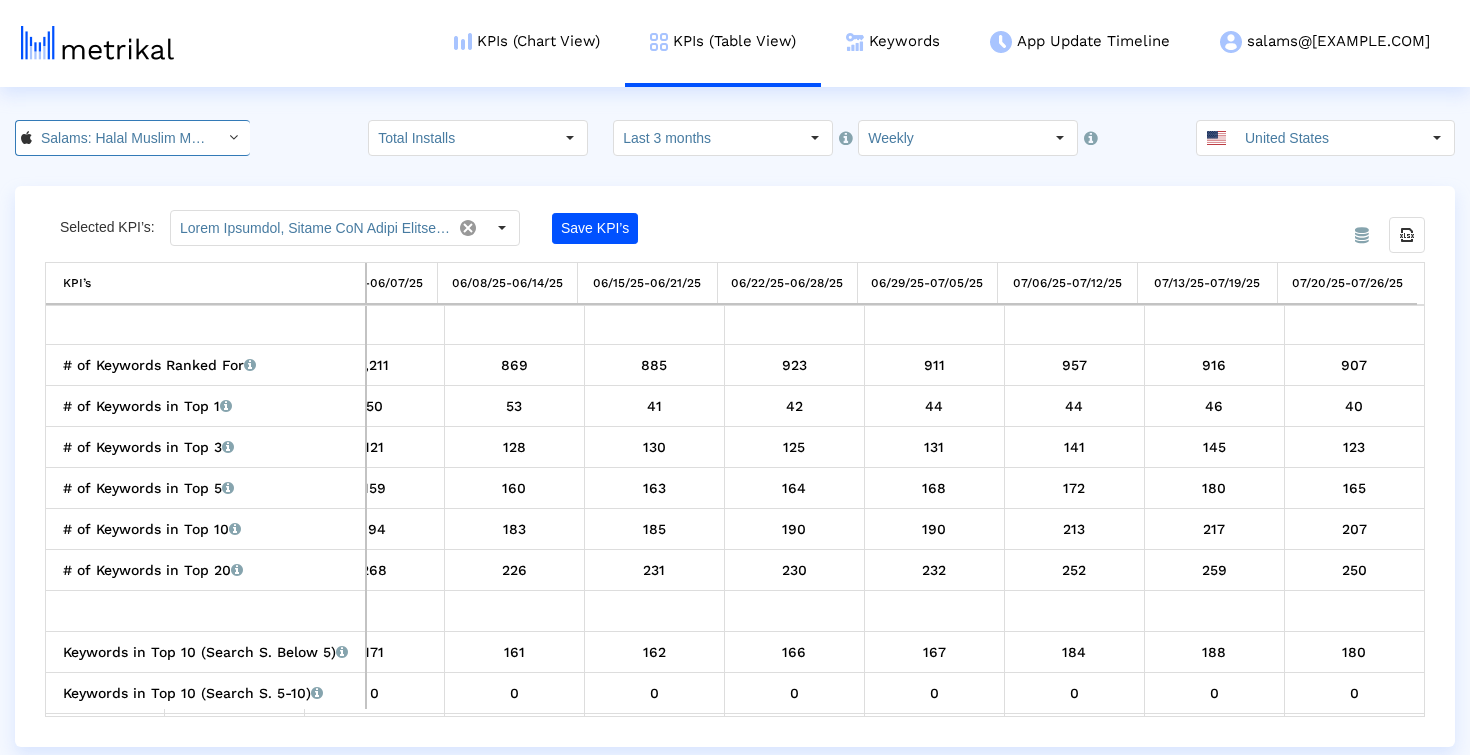 click on "Salams: Halal Muslim Marriage <[NUMBER]>" 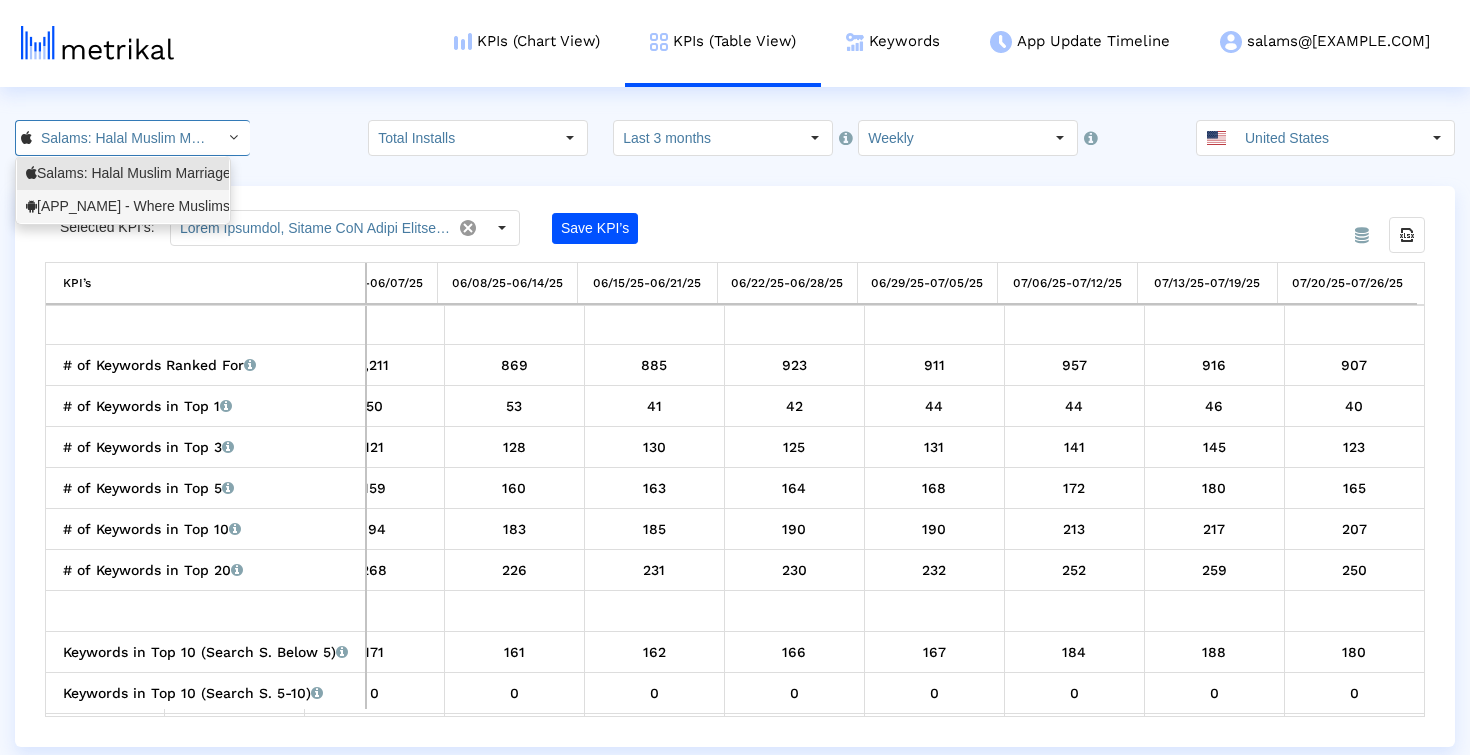 click on "[APP_NAME] - Where Muslims Meet <com.minderapps.minder>" at bounding box center (123, 206) 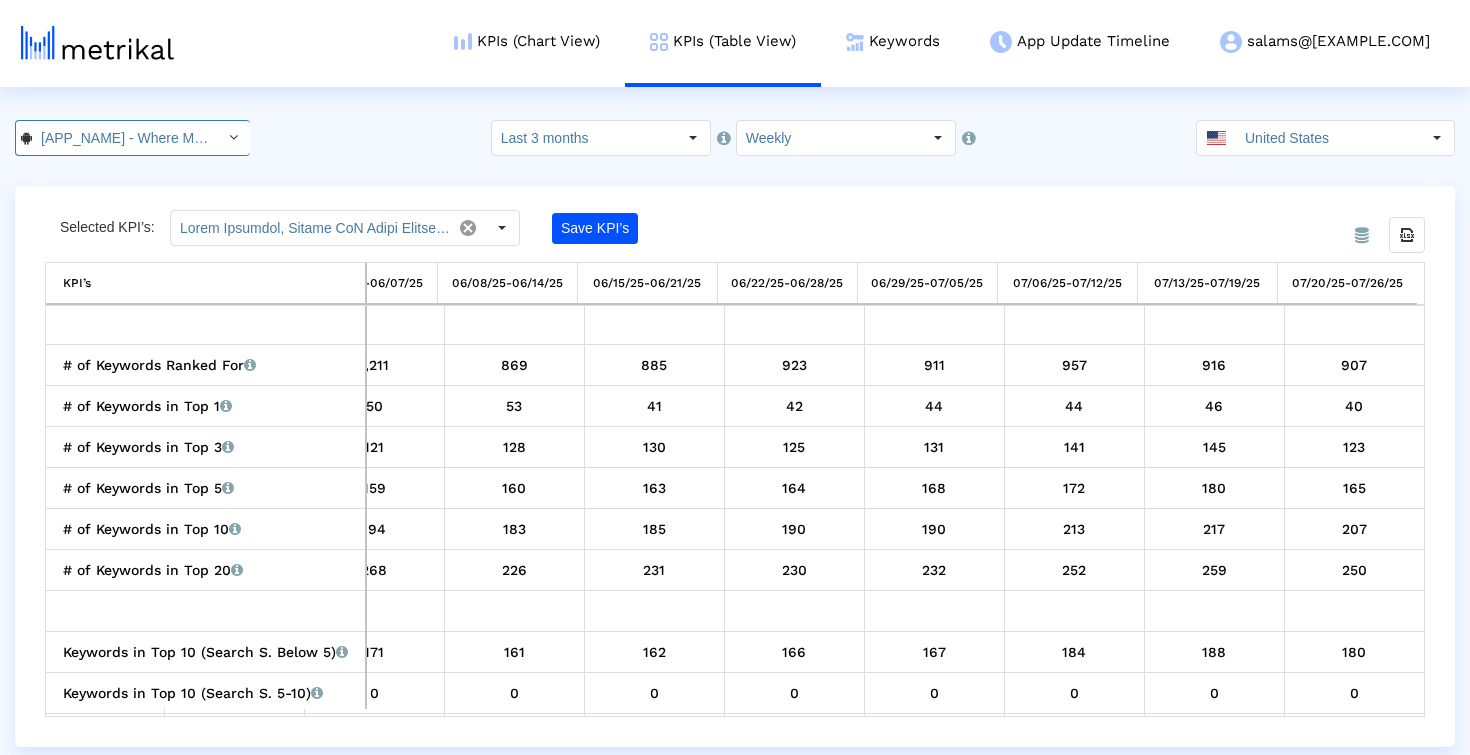 scroll, scrollTop: 0, scrollLeft: 222, axis: horizontal 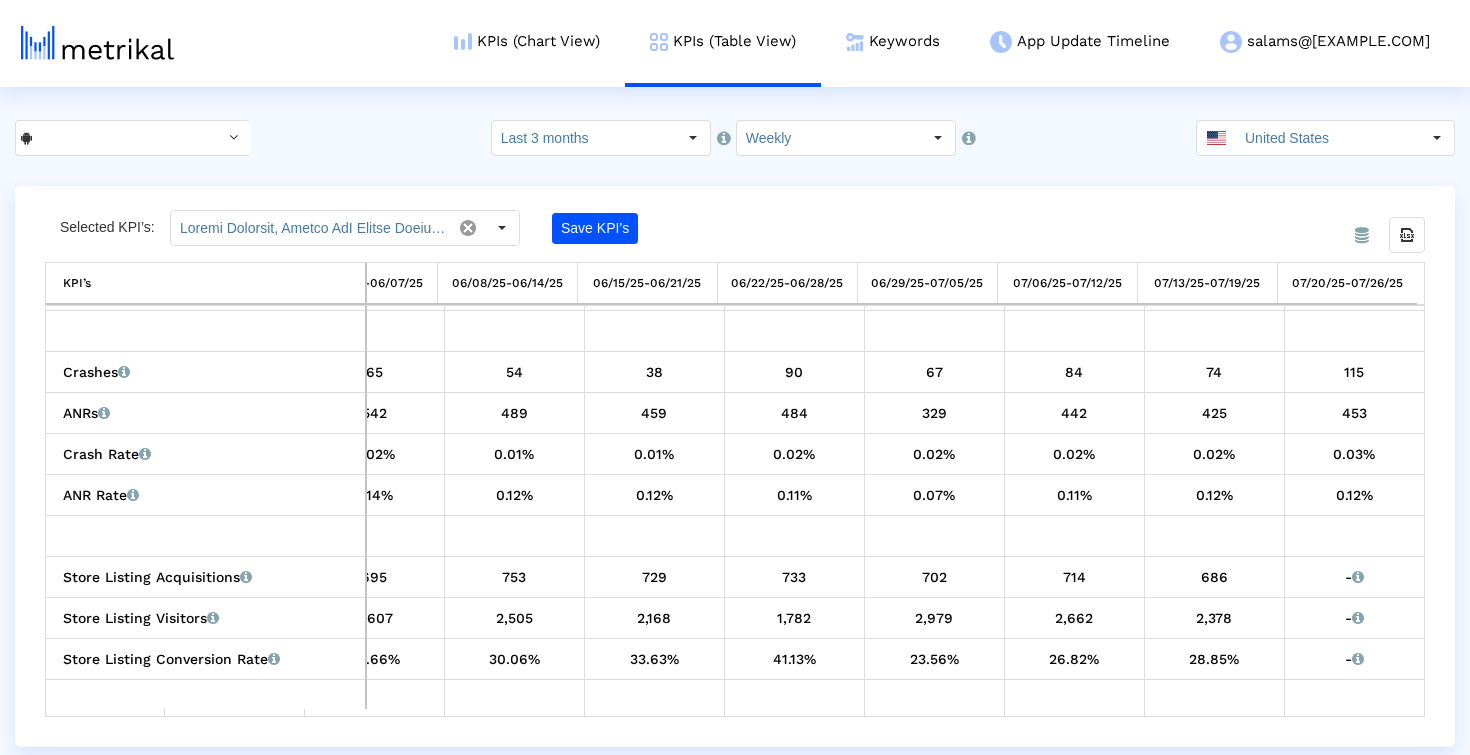 click on "0.03%" at bounding box center (1355, 454) 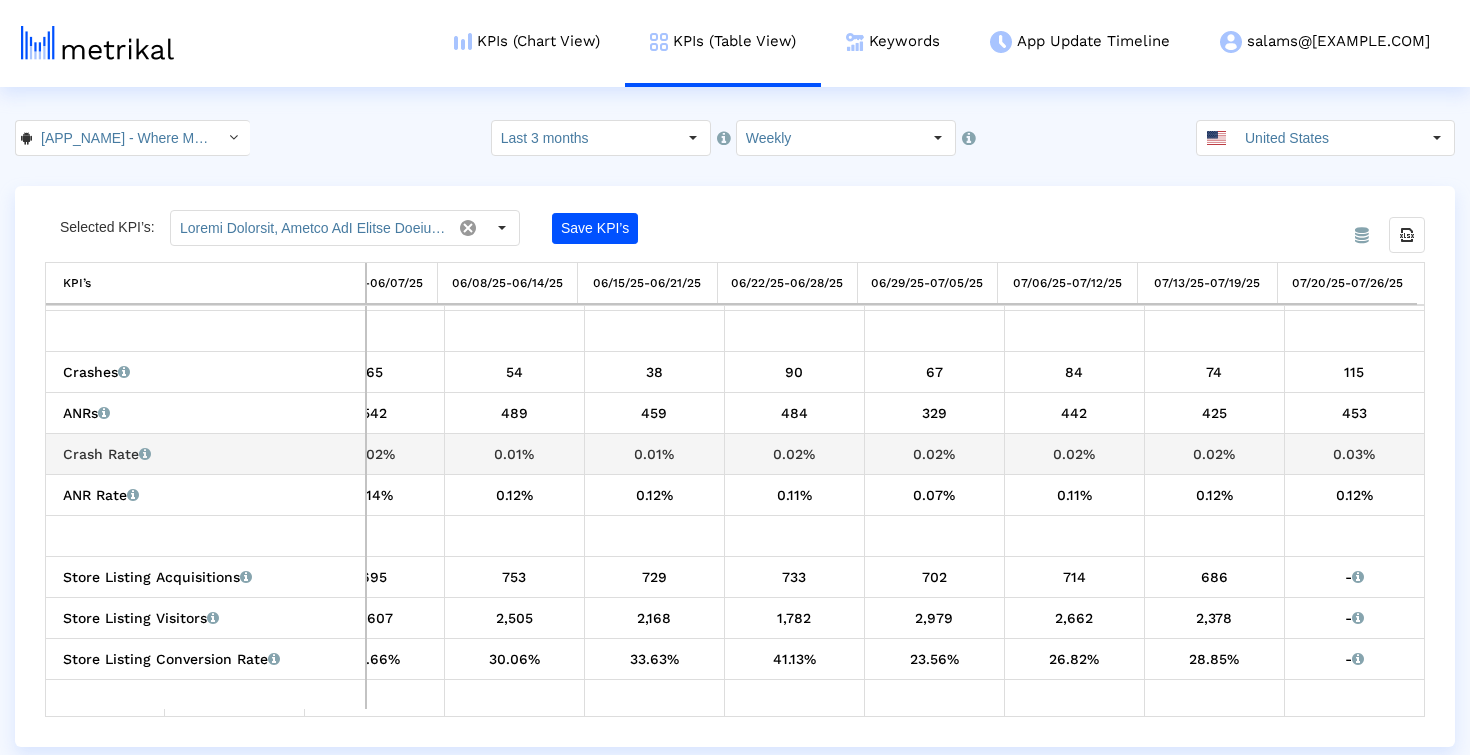 click on "0.03%" at bounding box center [1355, 454] 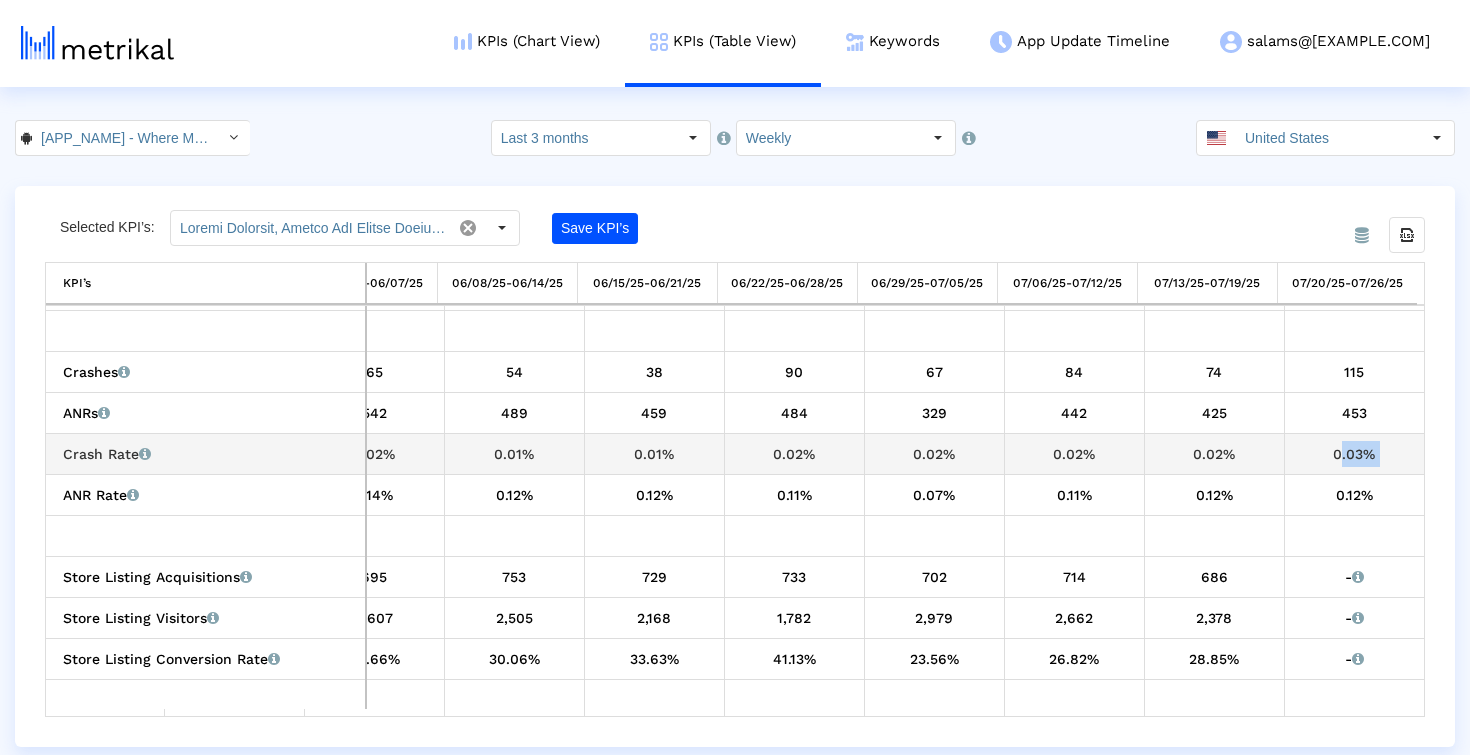 click on "0.03%" at bounding box center [1355, 454] 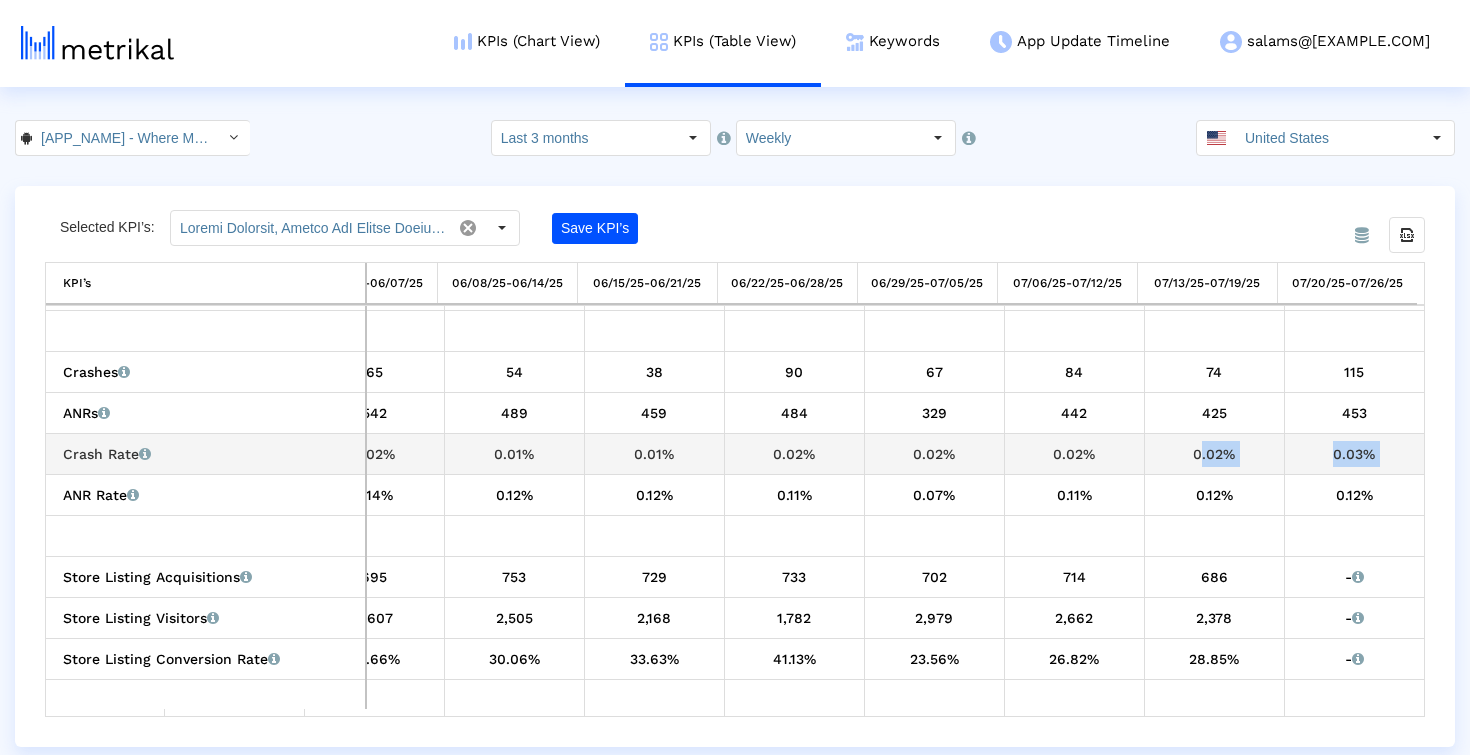 drag, startPoint x: 1364, startPoint y: 463, endPoint x: 1160, endPoint y: 459, distance: 204.03922 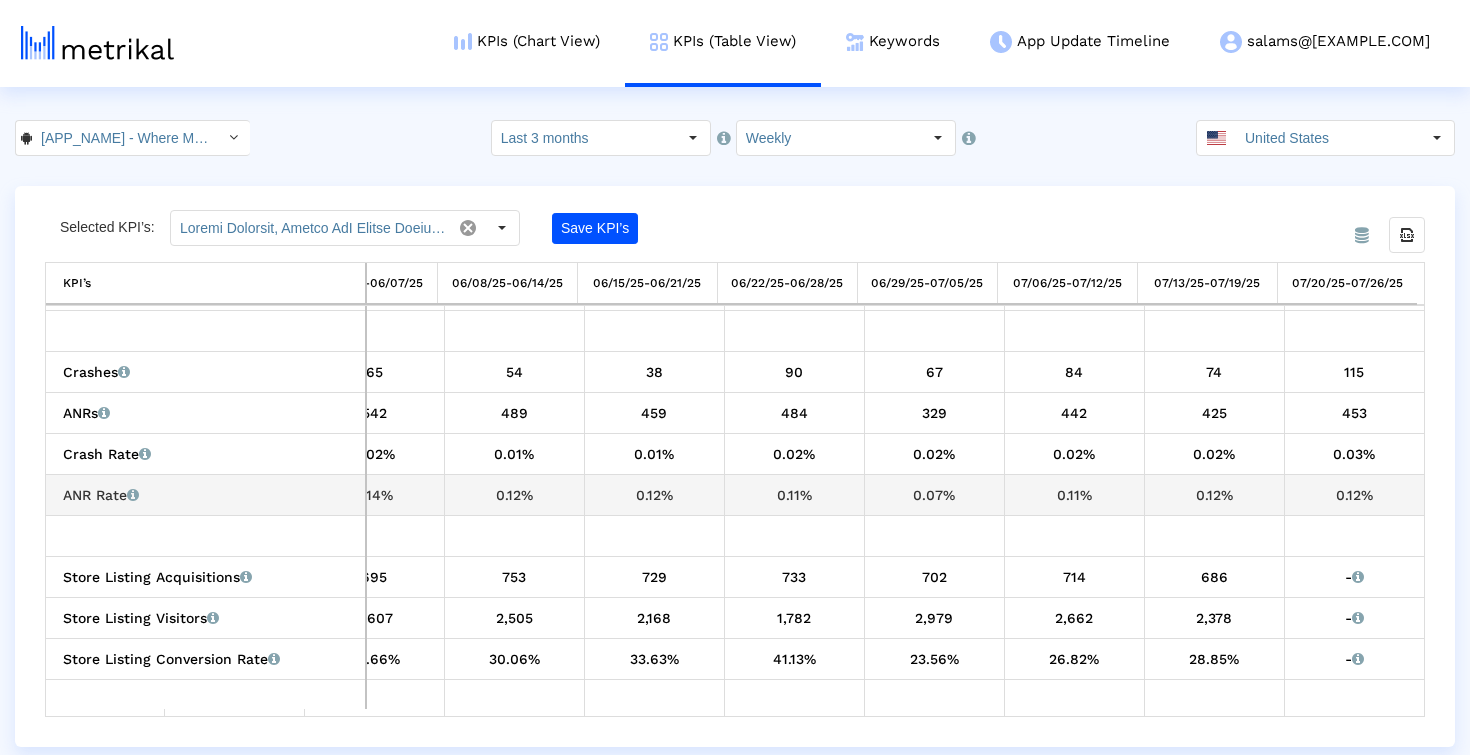 click on "0.12%" at bounding box center [1354, 494] 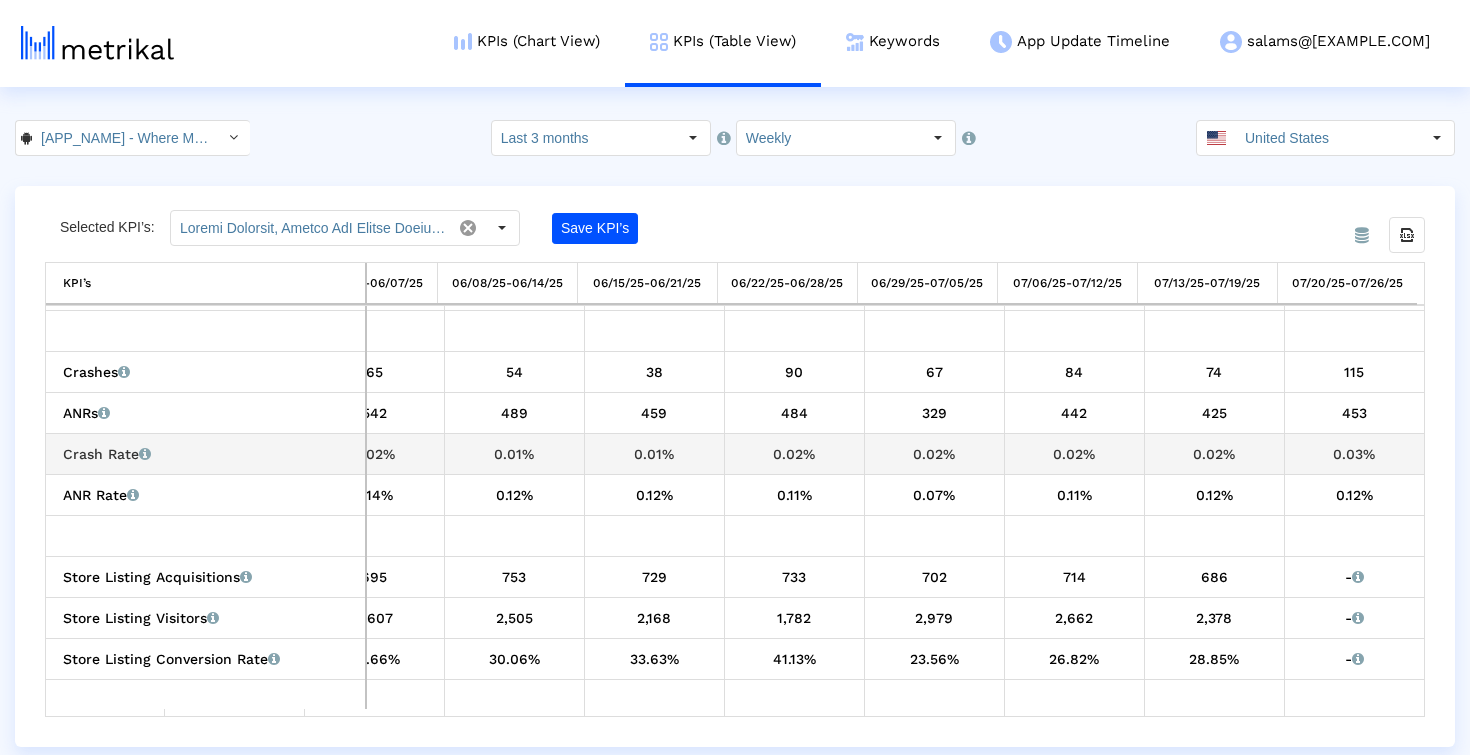 click on "0.02%" at bounding box center (1214, 454) 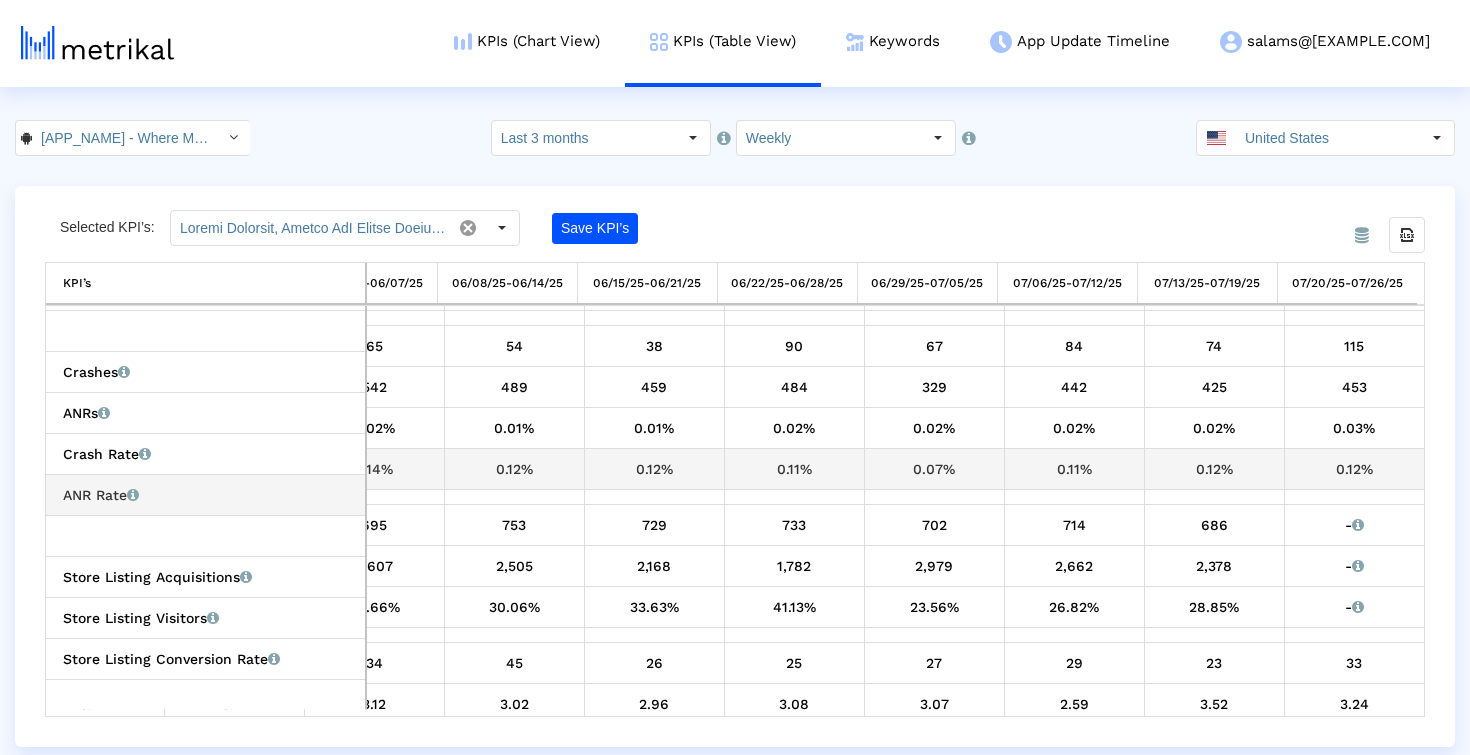 scroll, scrollTop: 424, scrollLeft: 769, axis: both 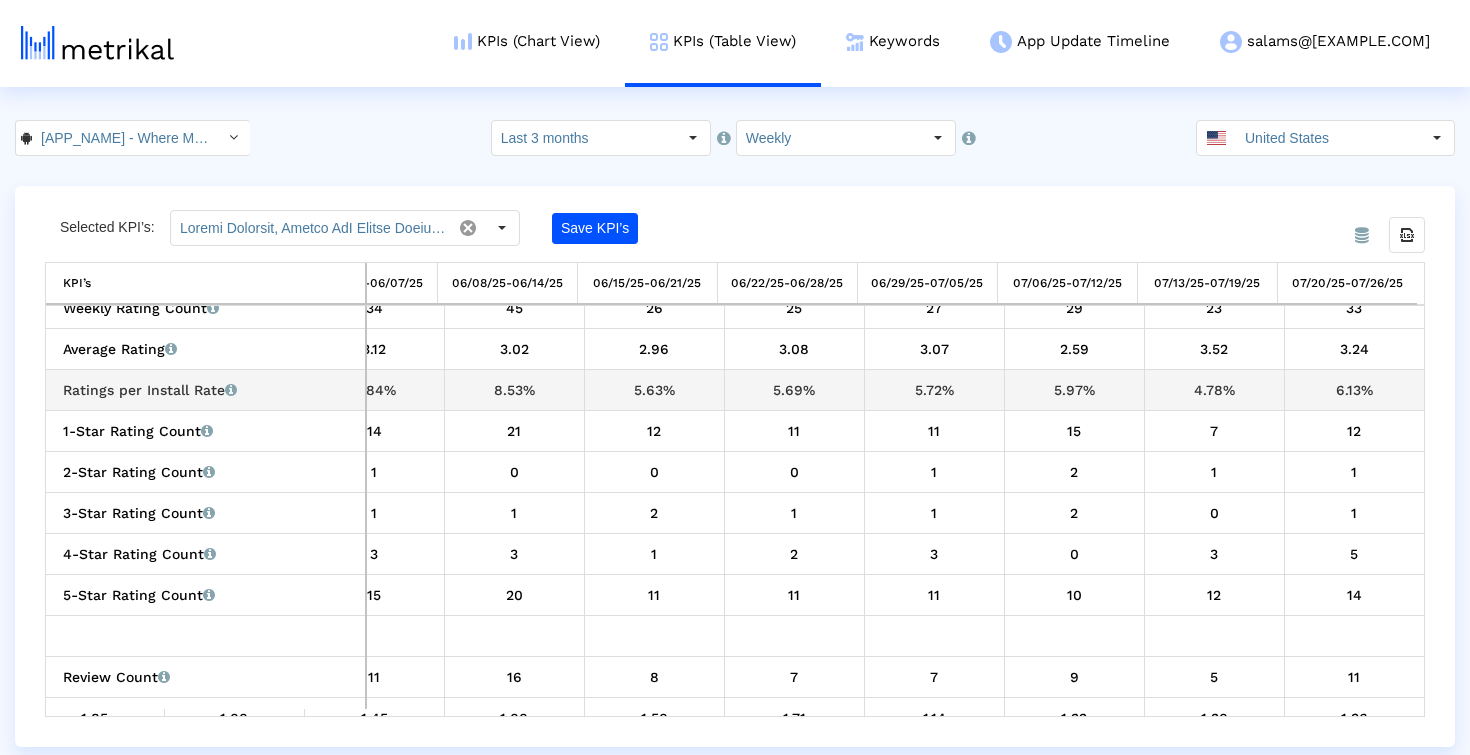 drag, startPoint x: 1325, startPoint y: 384, endPoint x: 1388, endPoint y: 382, distance: 63.03174 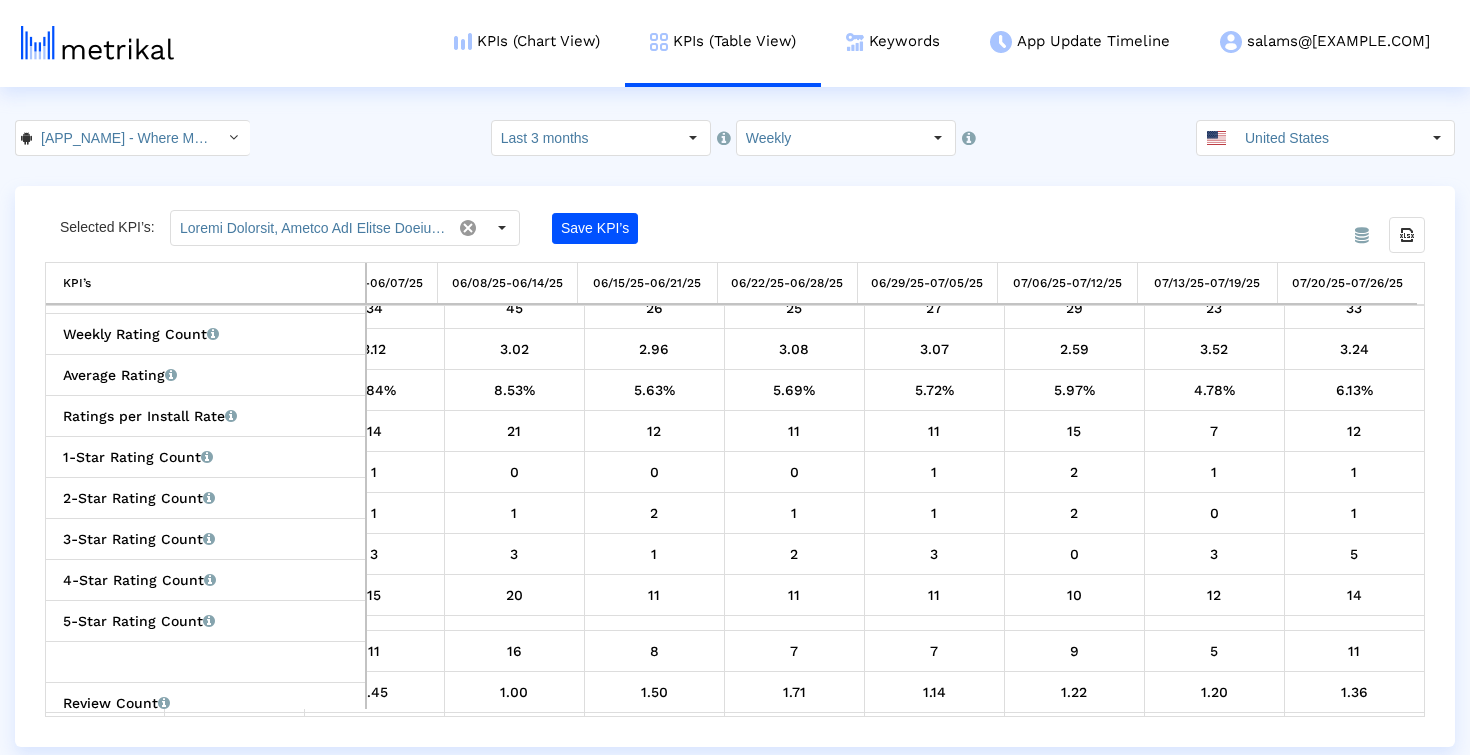 scroll, scrollTop: 733, scrollLeft: 769, axis: both 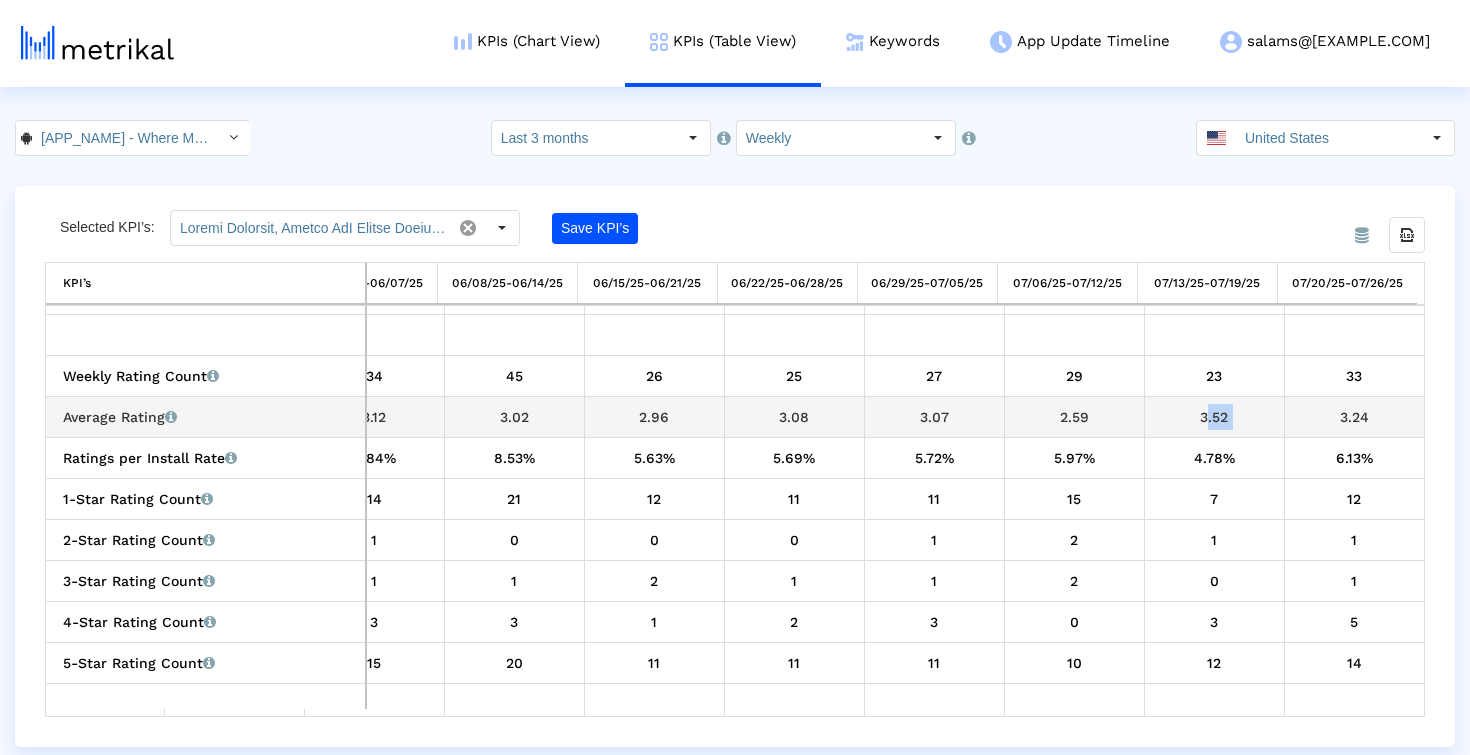 drag, startPoint x: 1321, startPoint y: 407, endPoint x: 1183, endPoint y: 402, distance: 138.09055 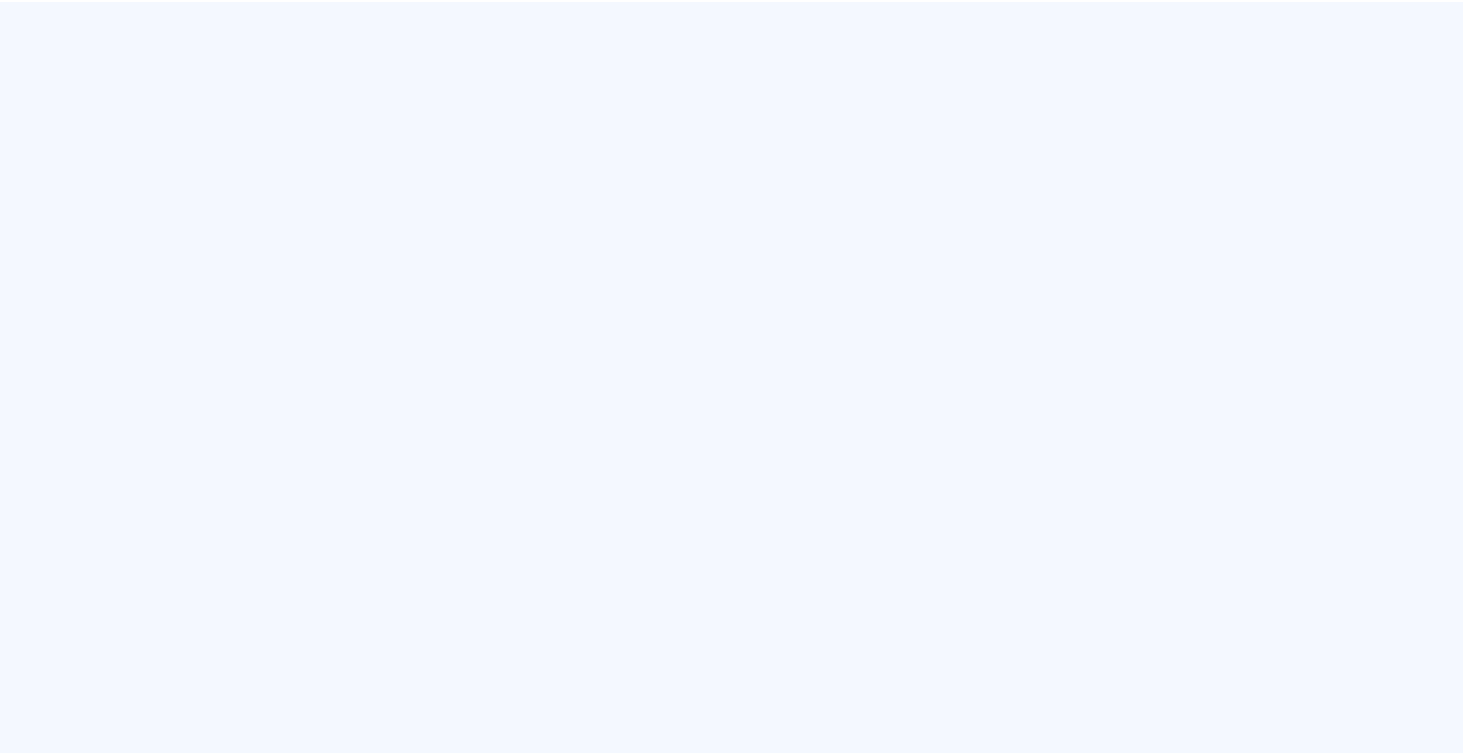 scroll, scrollTop: 0, scrollLeft: 0, axis: both 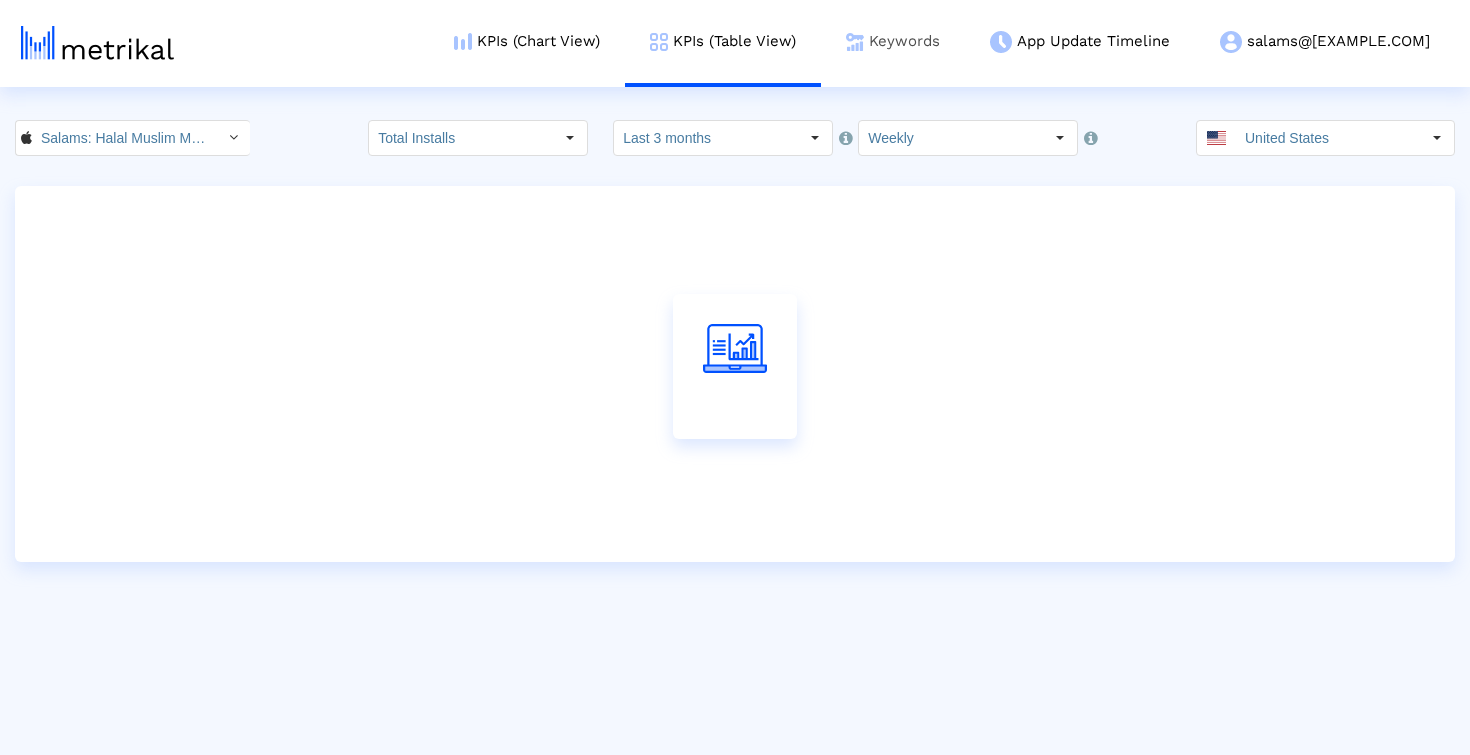 click on "Keywords" at bounding box center (893, 41) 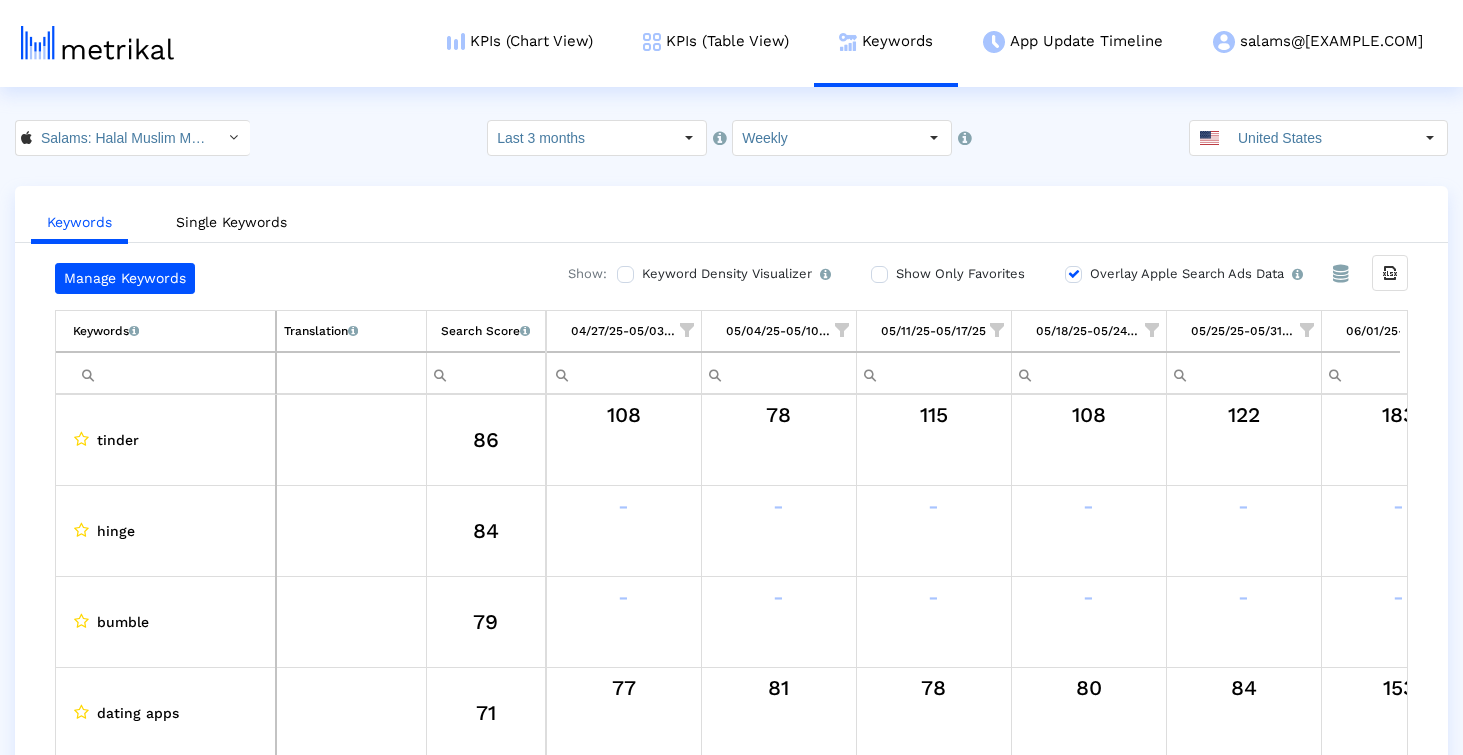 scroll, scrollTop: 0, scrollLeft: 1161, axis: horizontal 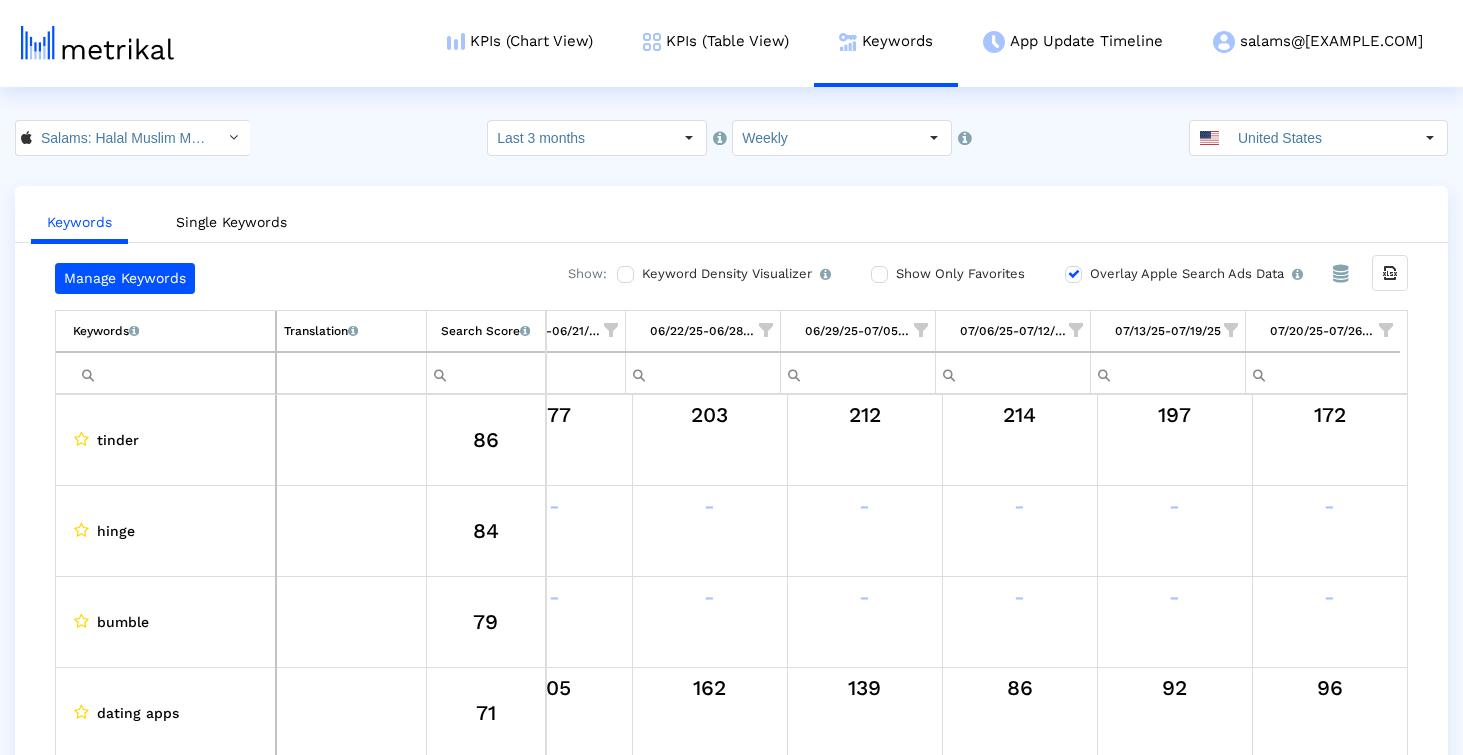 click at bounding box center [174, 373] 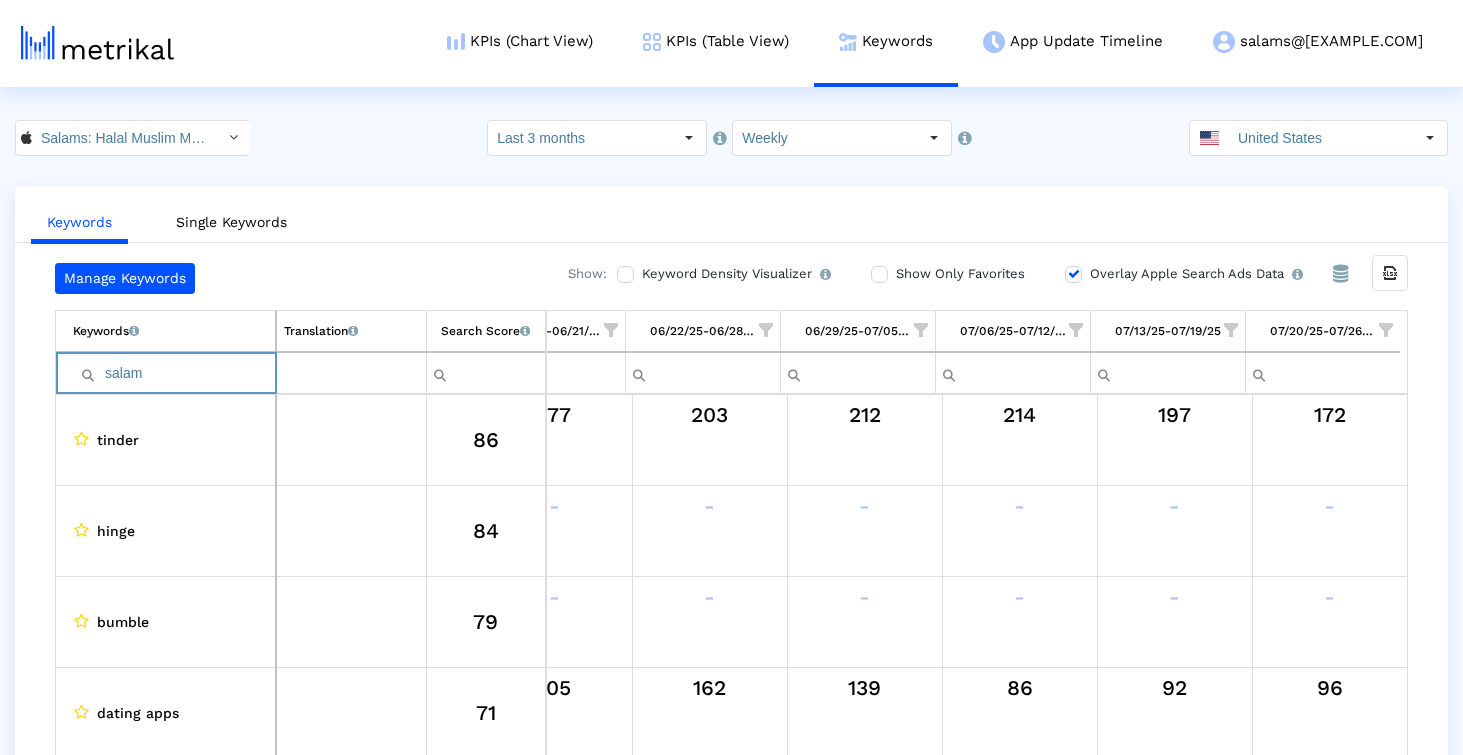type on "salams" 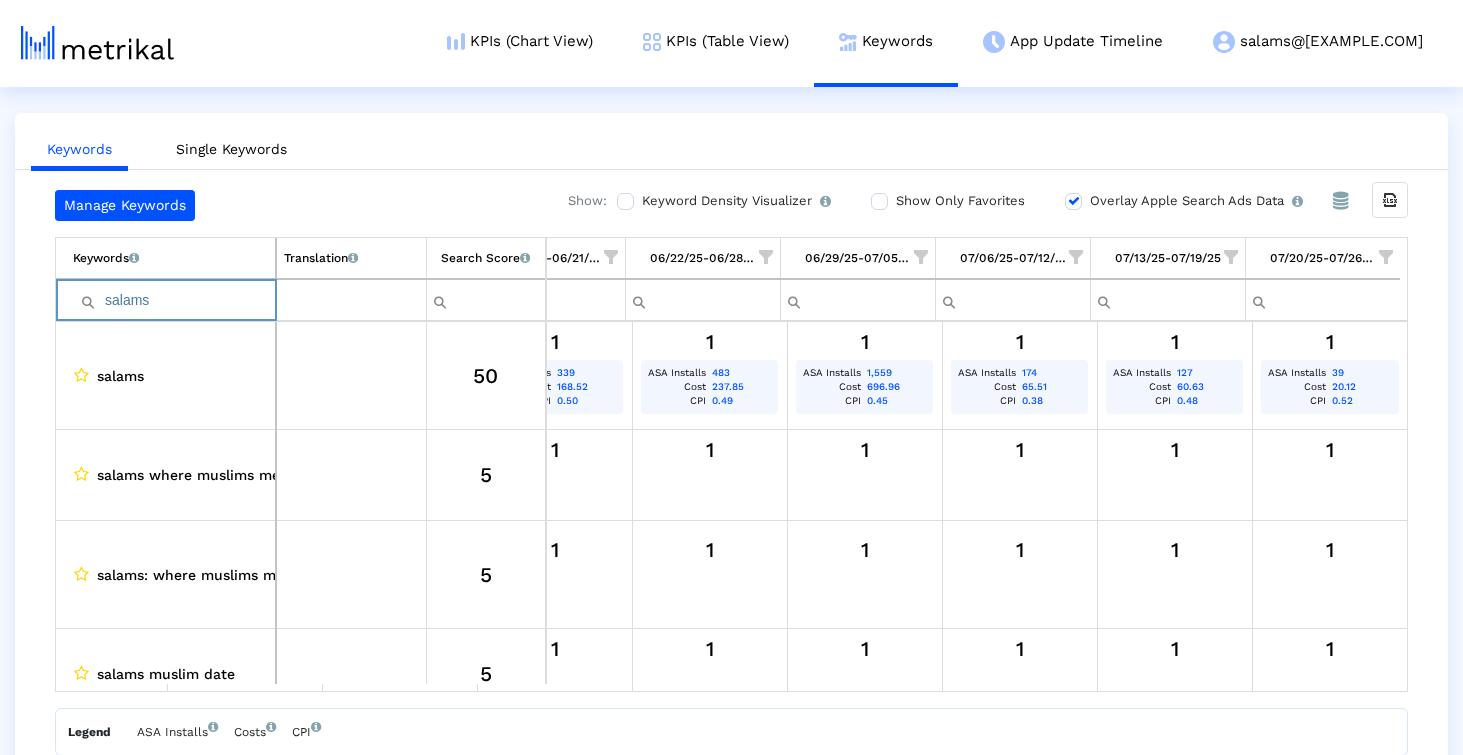 scroll, scrollTop: 104, scrollLeft: 0, axis: vertical 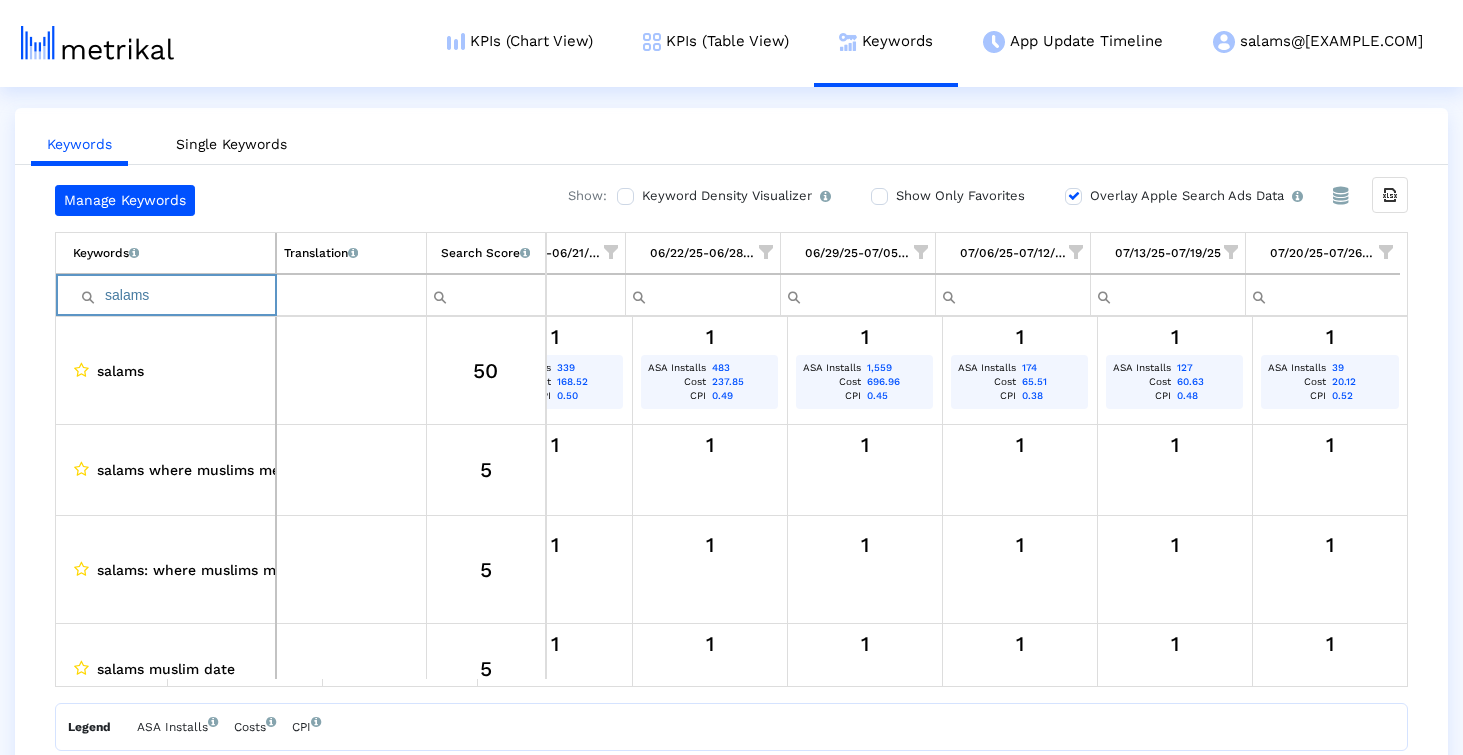 click on "salams" at bounding box center (174, 295) 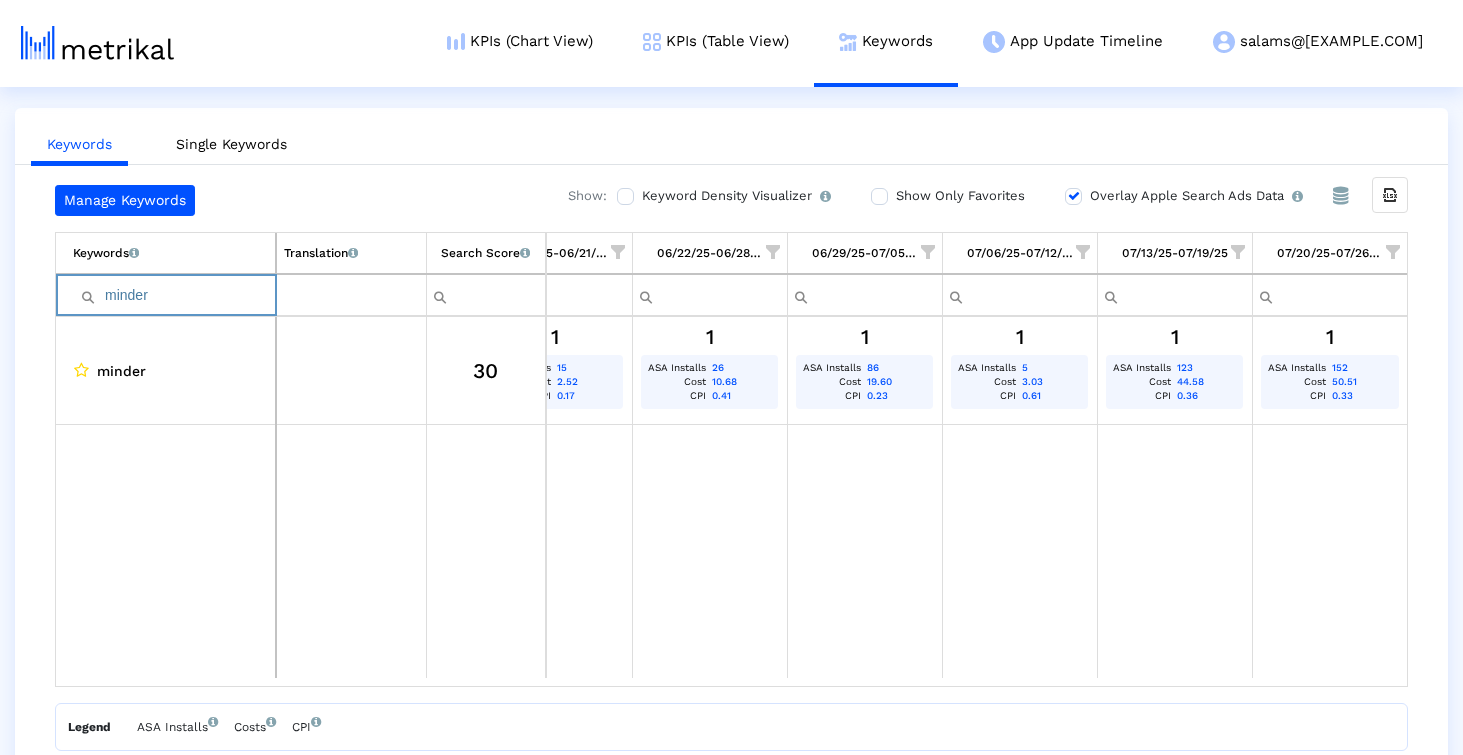 type on "minder" 